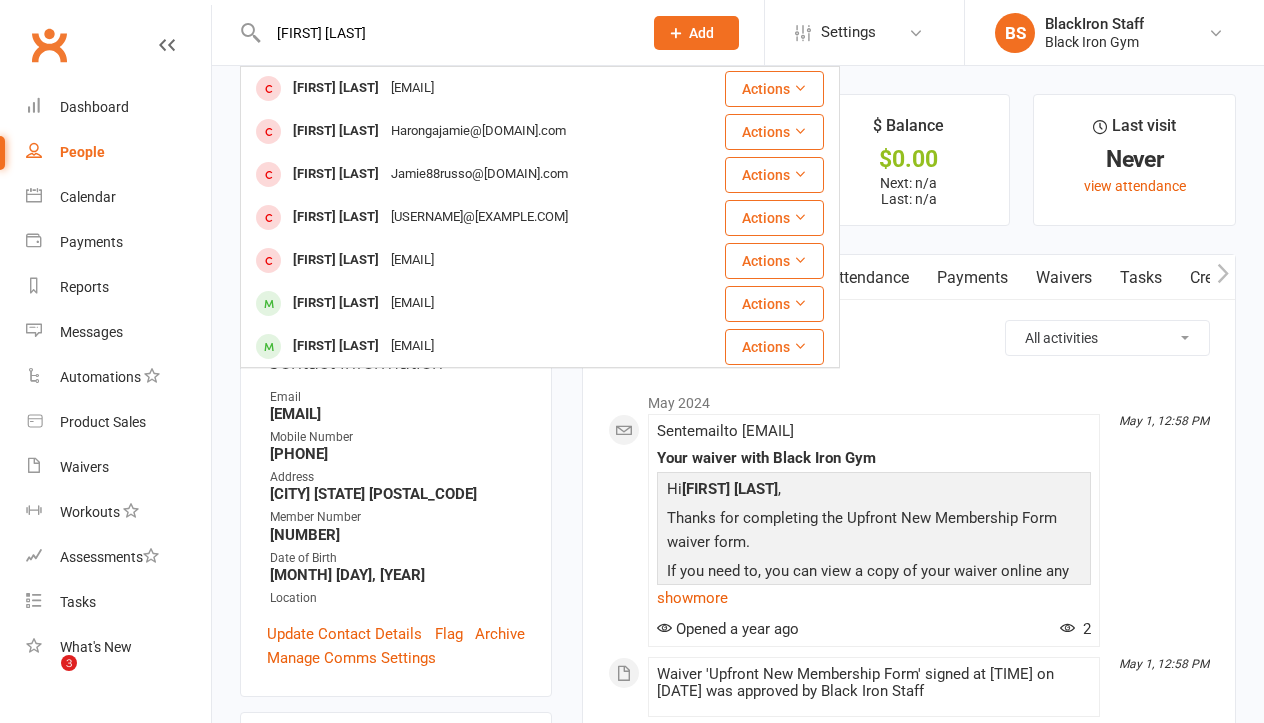 scroll, scrollTop: 33, scrollLeft: 0, axis: vertical 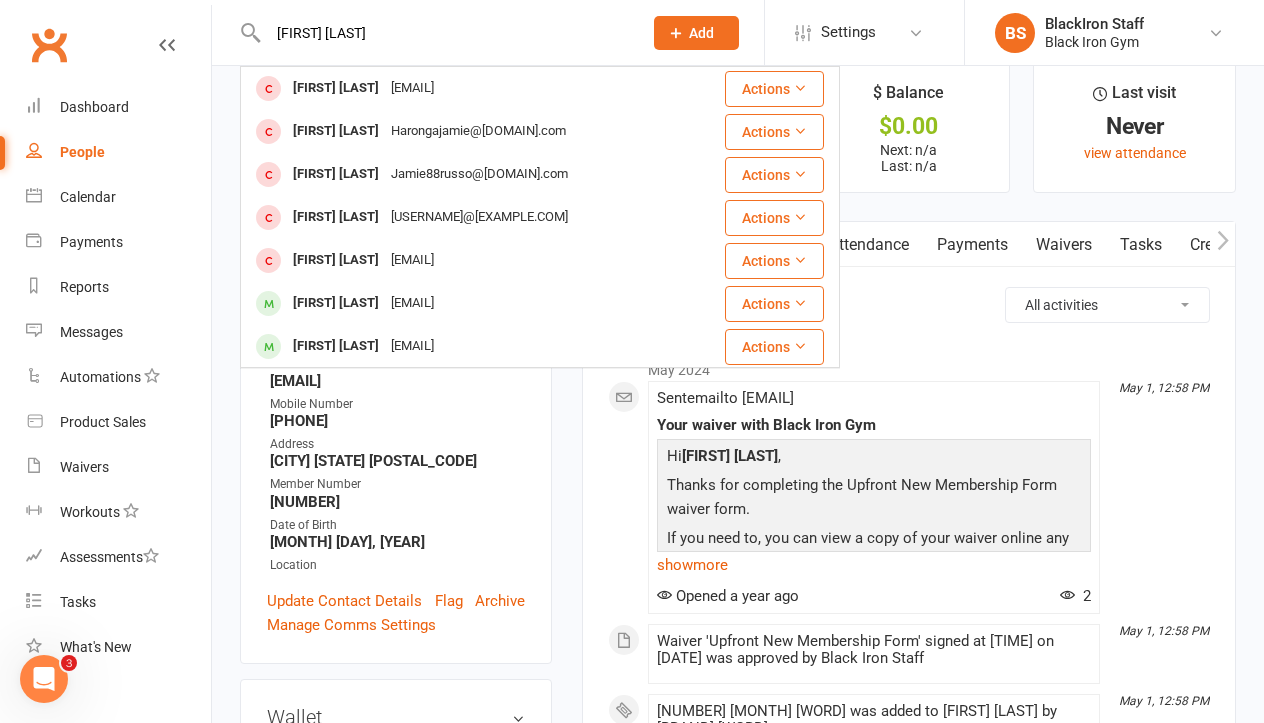 drag, startPoint x: 448, startPoint y: 34, endPoint x: 211, endPoint y: 31, distance: 237.01898 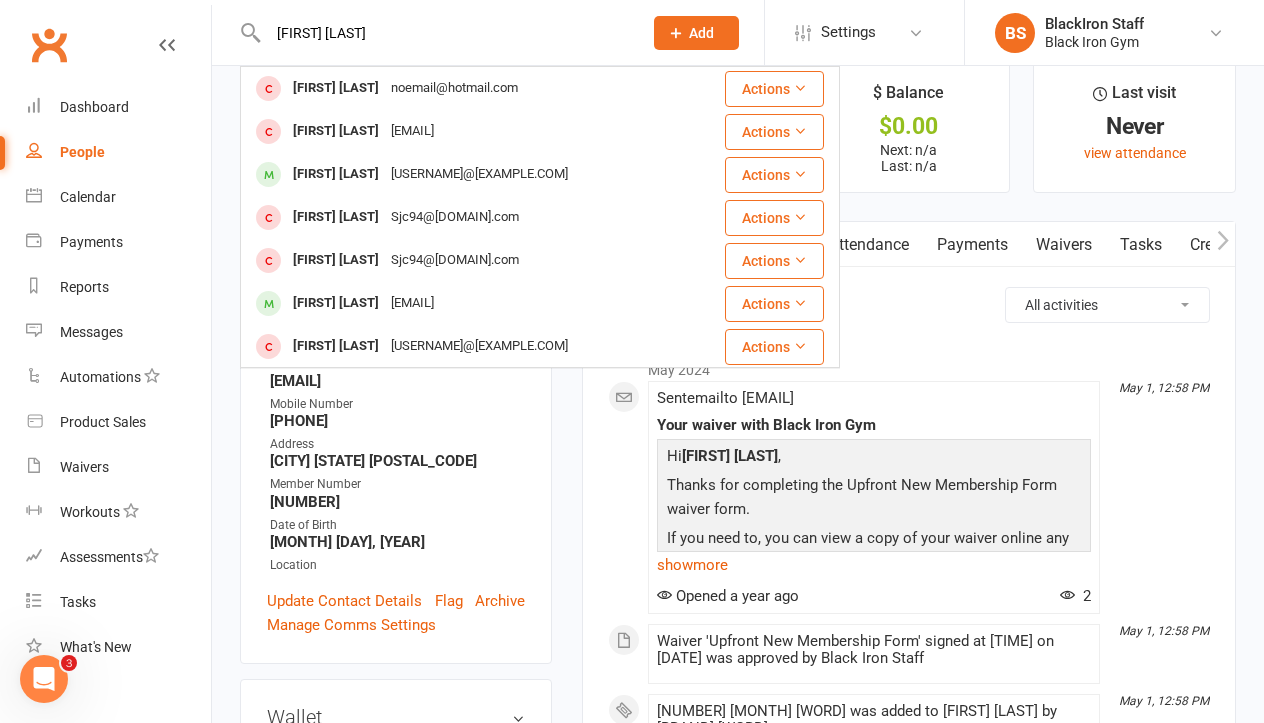 drag, startPoint x: 422, startPoint y: 40, endPoint x: 234, endPoint y: 34, distance: 188.09572 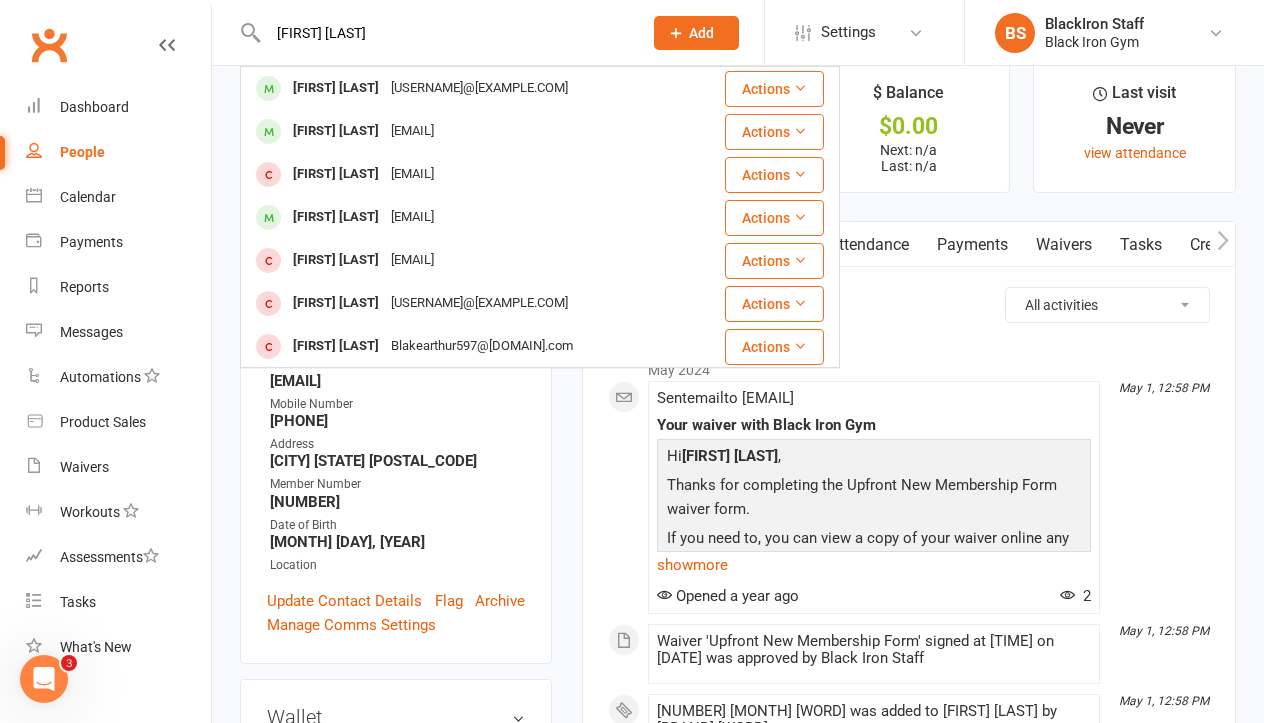 type on "[FIRST] [LAST]" 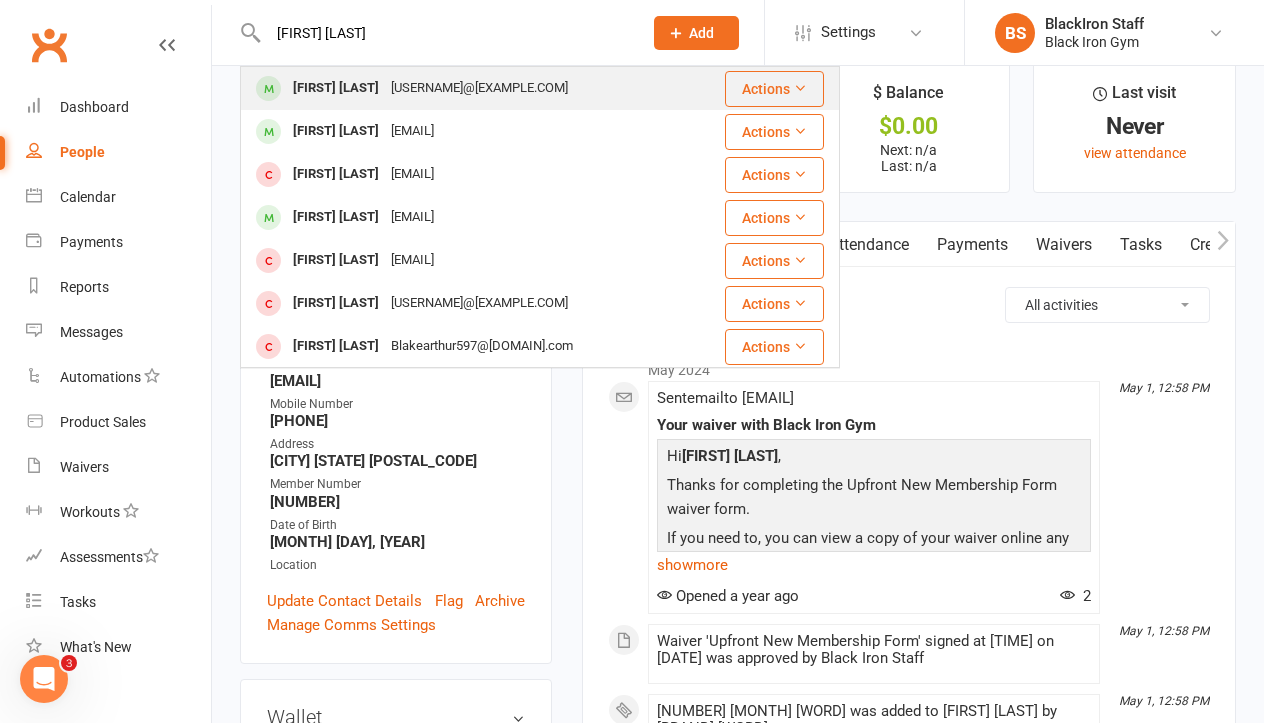 drag, startPoint x: 234, startPoint y: 34, endPoint x: 433, endPoint y: 91, distance: 207.00241 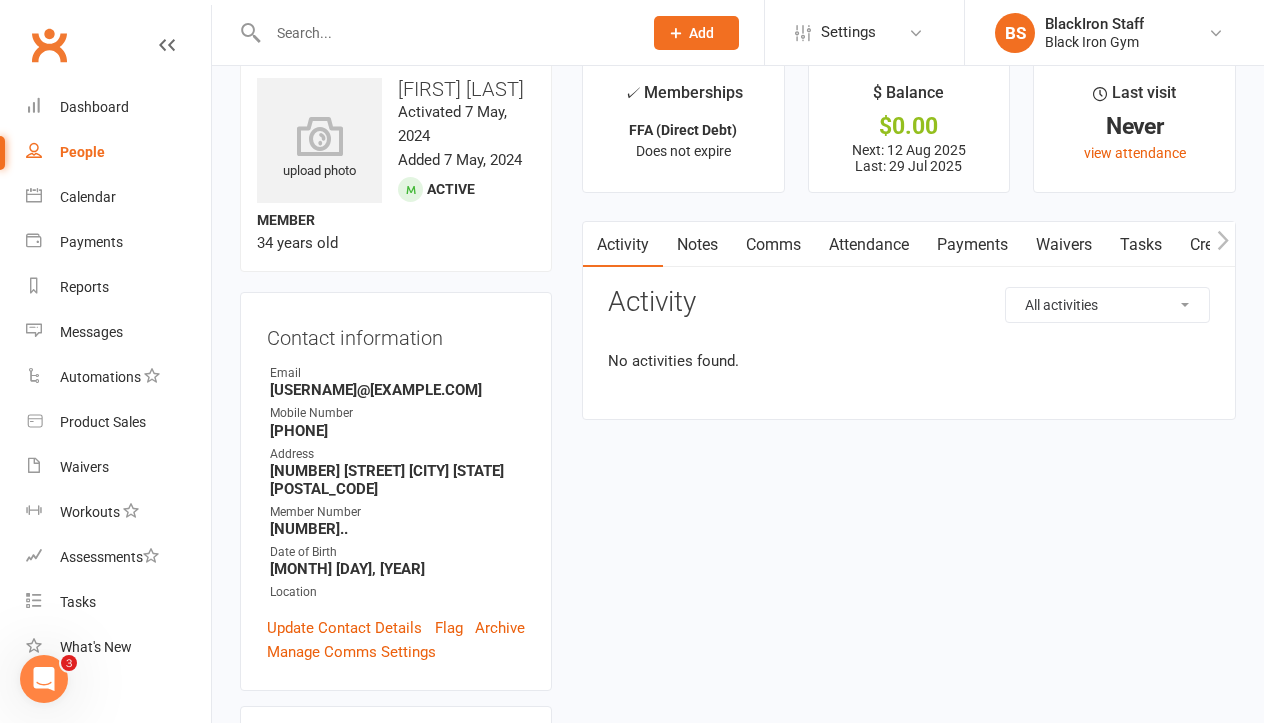 scroll, scrollTop: 0, scrollLeft: 0, axis: both 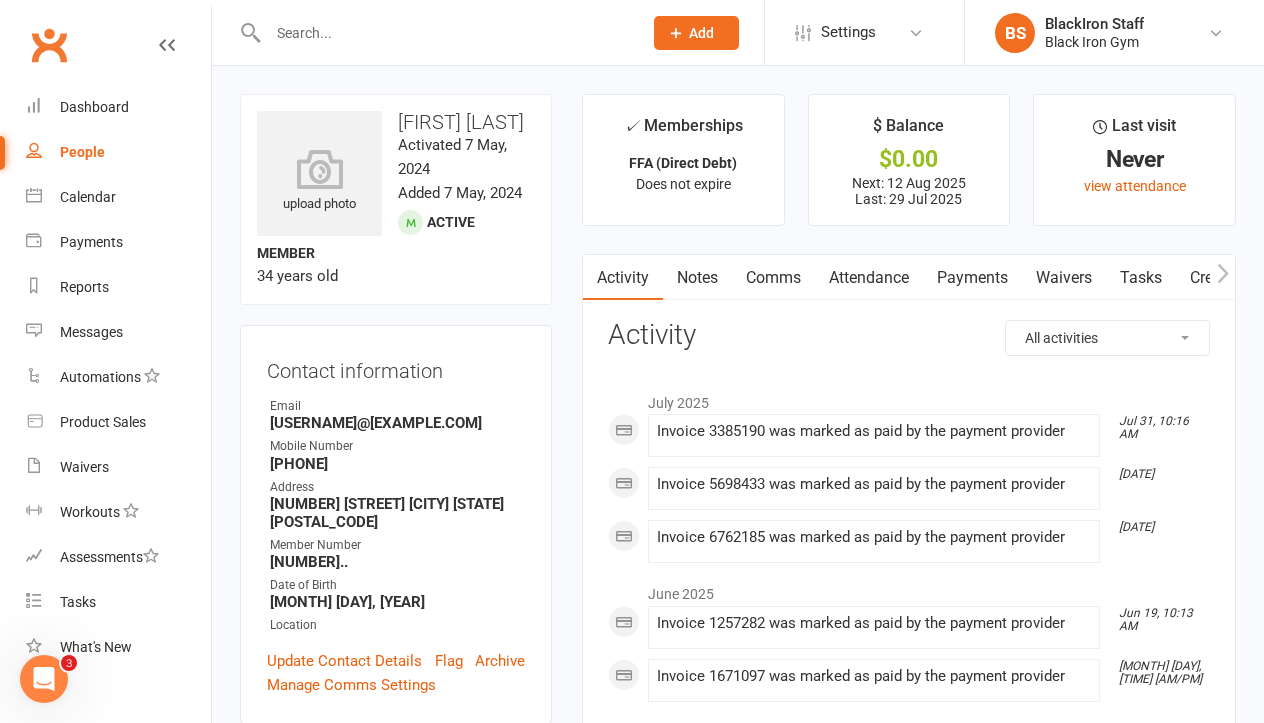click on "People" at bounding box center (118, 152) 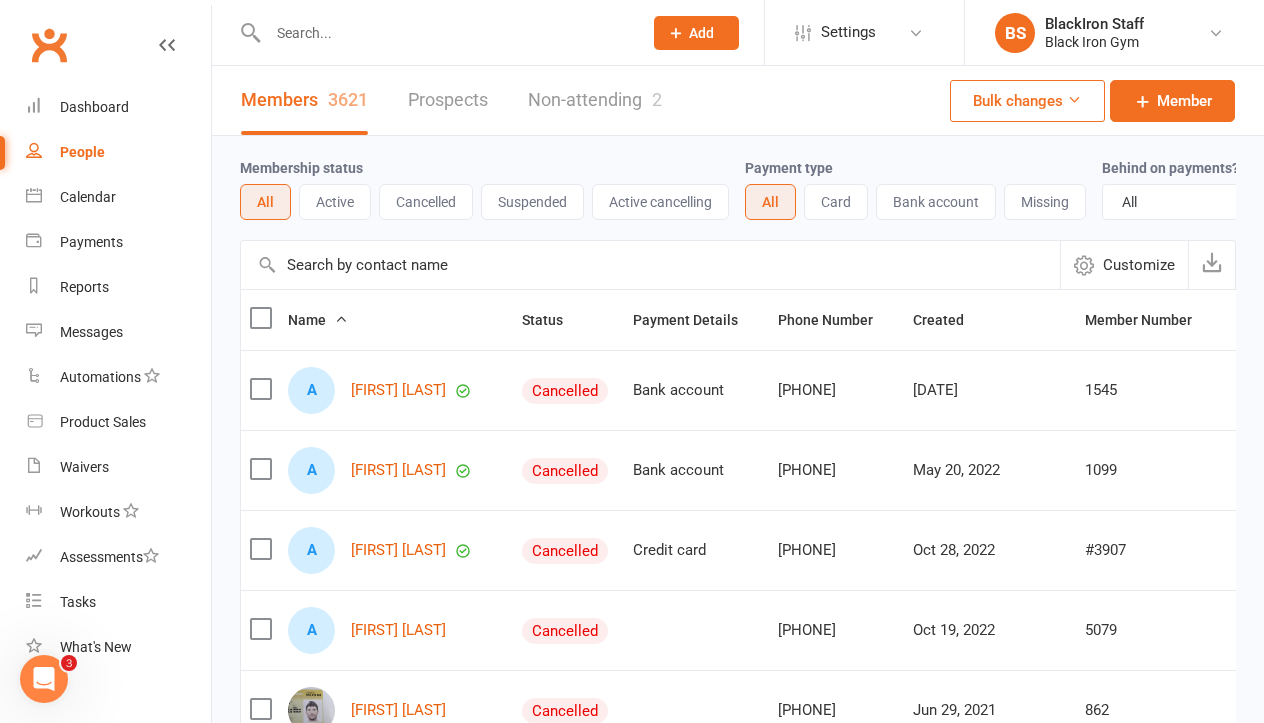click at bounding box center [445, 33] 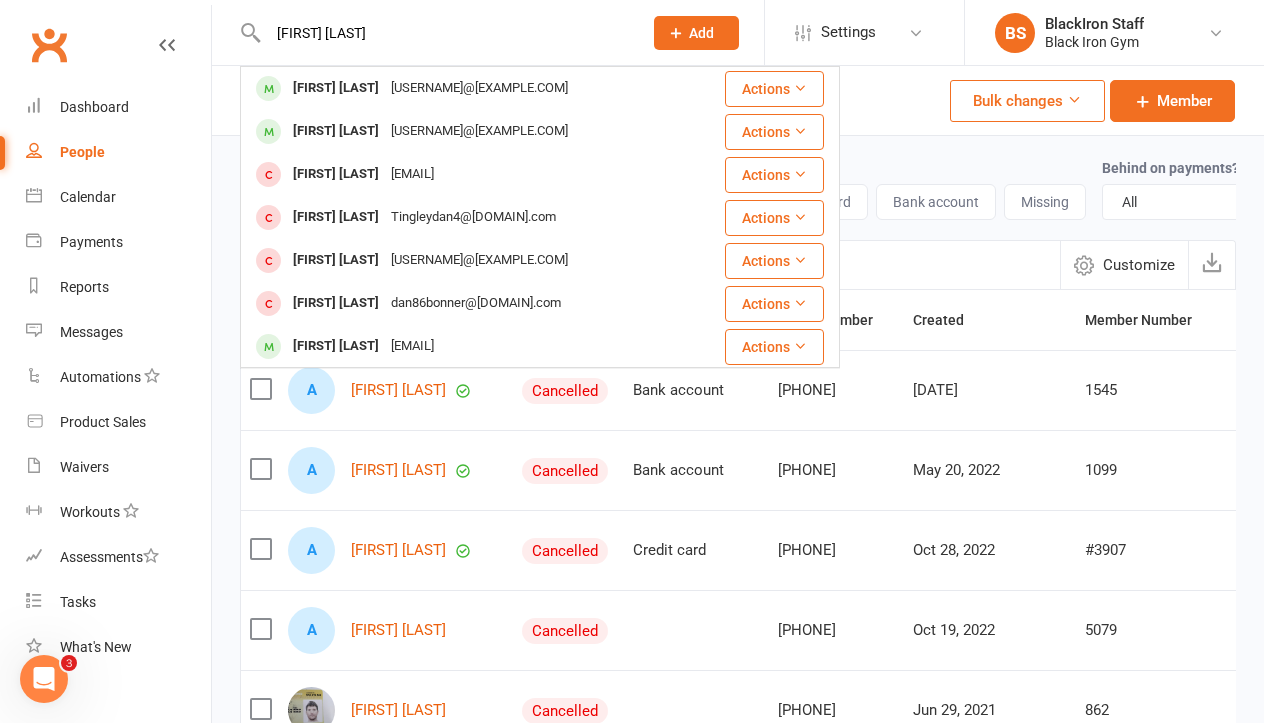 drag, startPoint x: 499, startPoint y: 41, endPoint x: 221, endPoint y: 39, distance: 278.0072 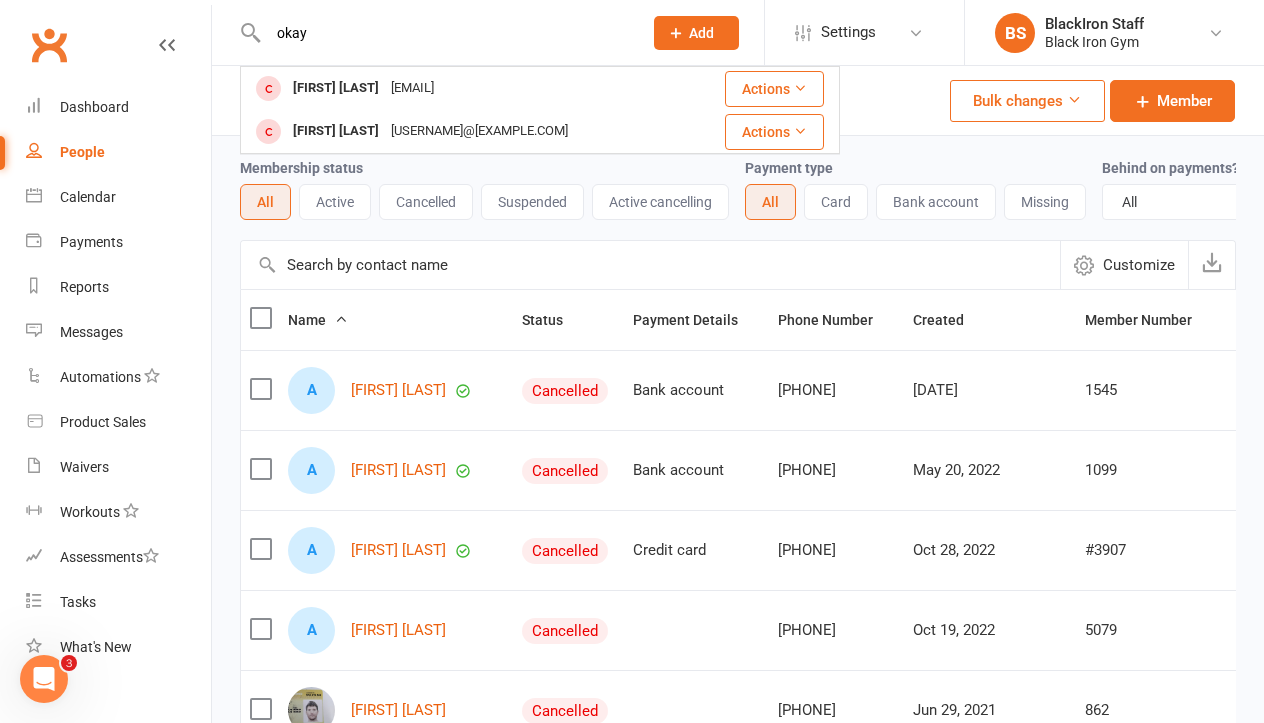 type on "okay" 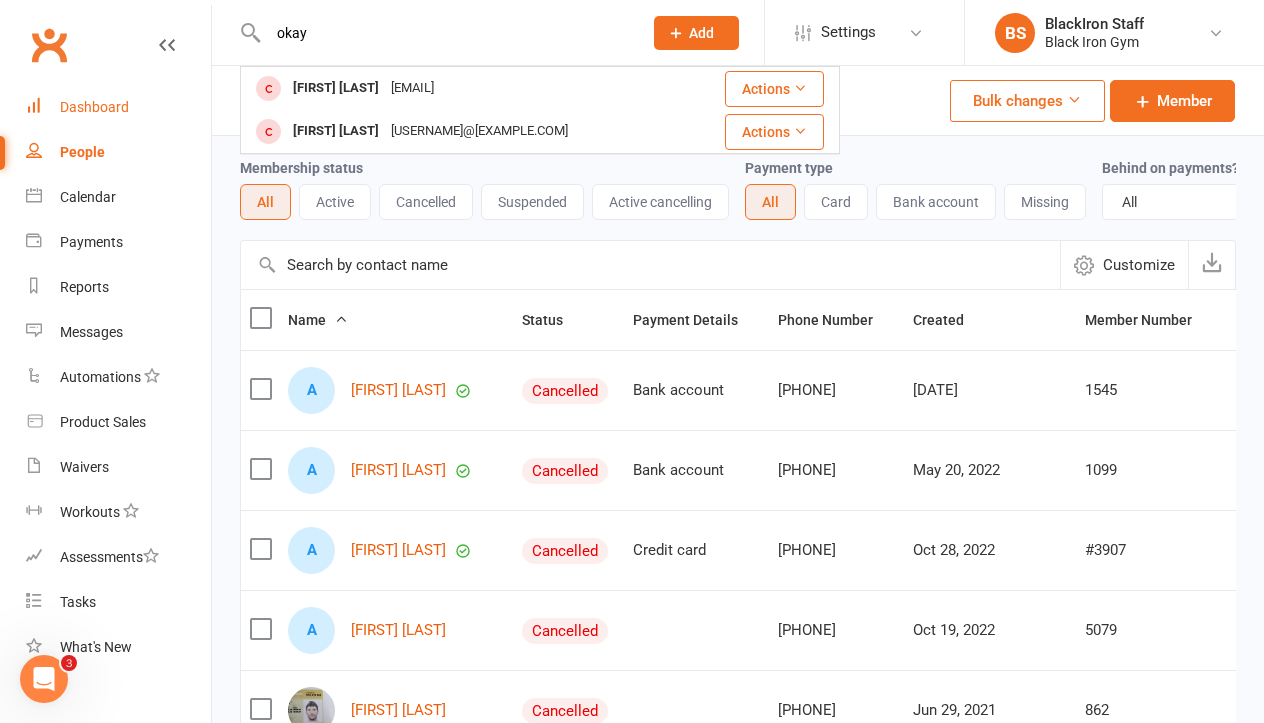 drag, startPoint x: 221, startPoint y: 39, endPoint x: 103, endPoint y: 107, distance: 136.19104 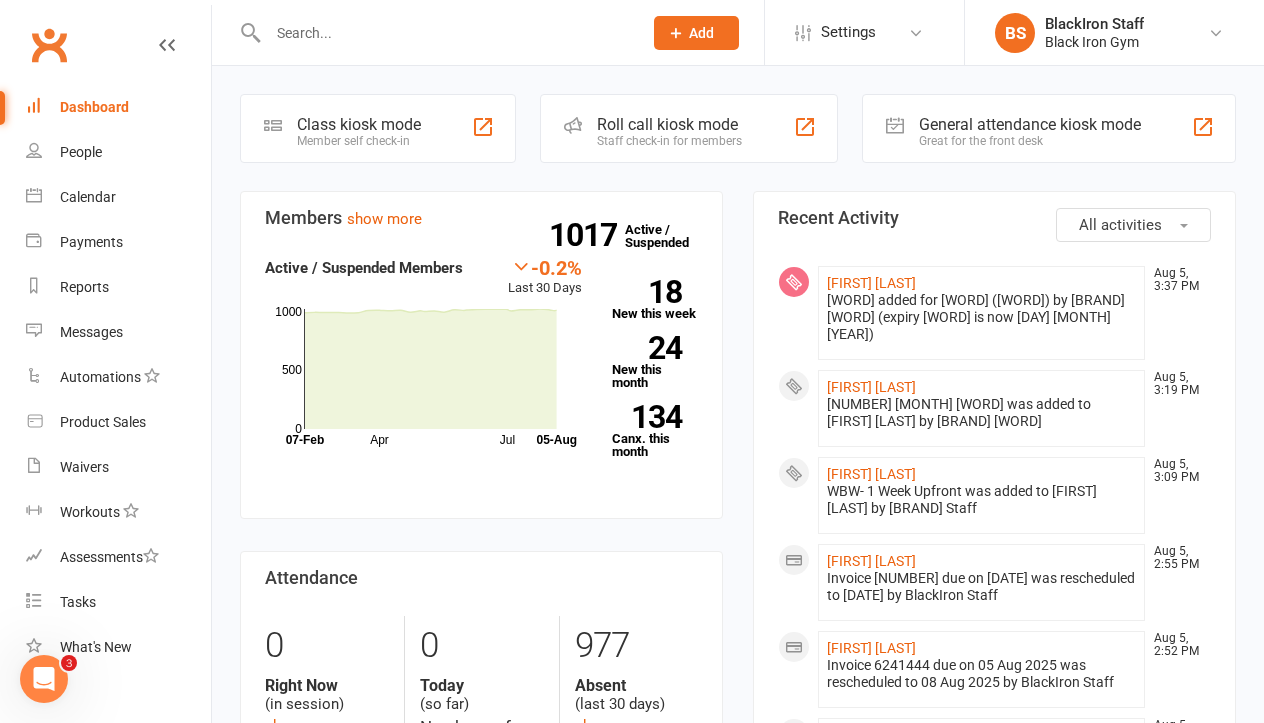 click at bounding box center (434, 32) 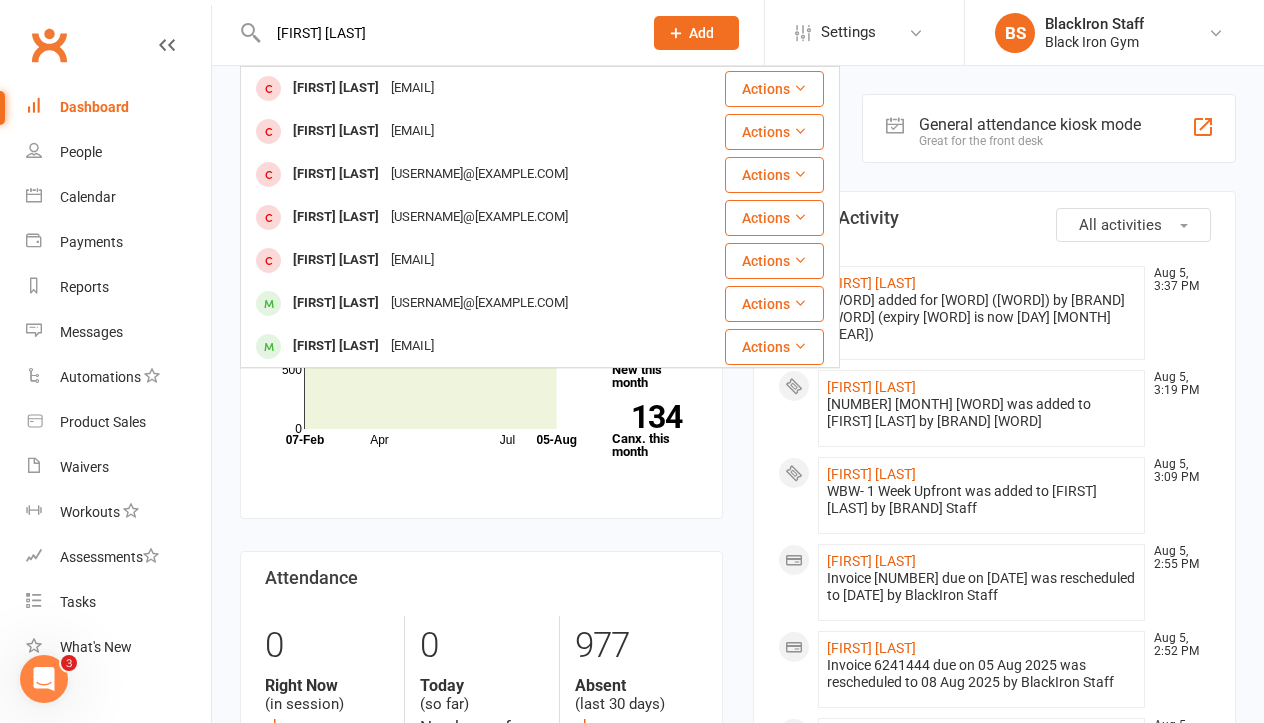drag, startPoint x: 522, startPoint y: 26, endPoint x: 197, endPoint y: 13, distance: 325.2599 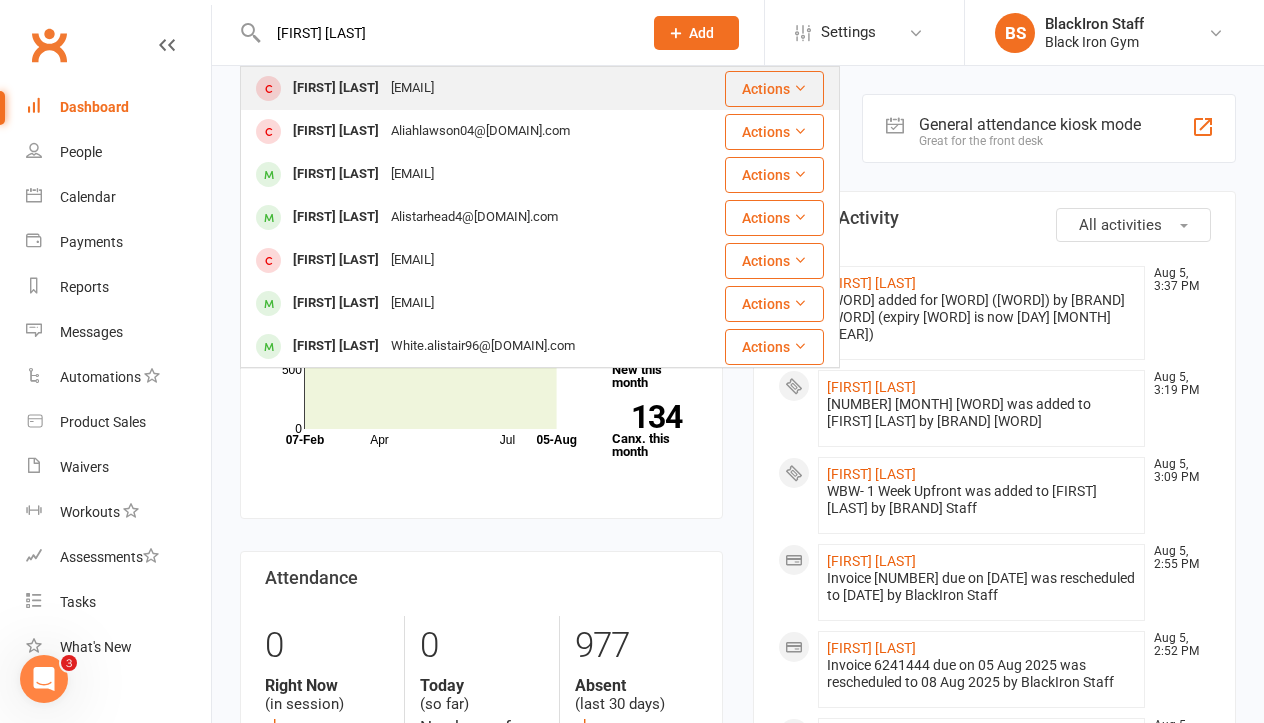 type on "[FIRST] [LAST]" 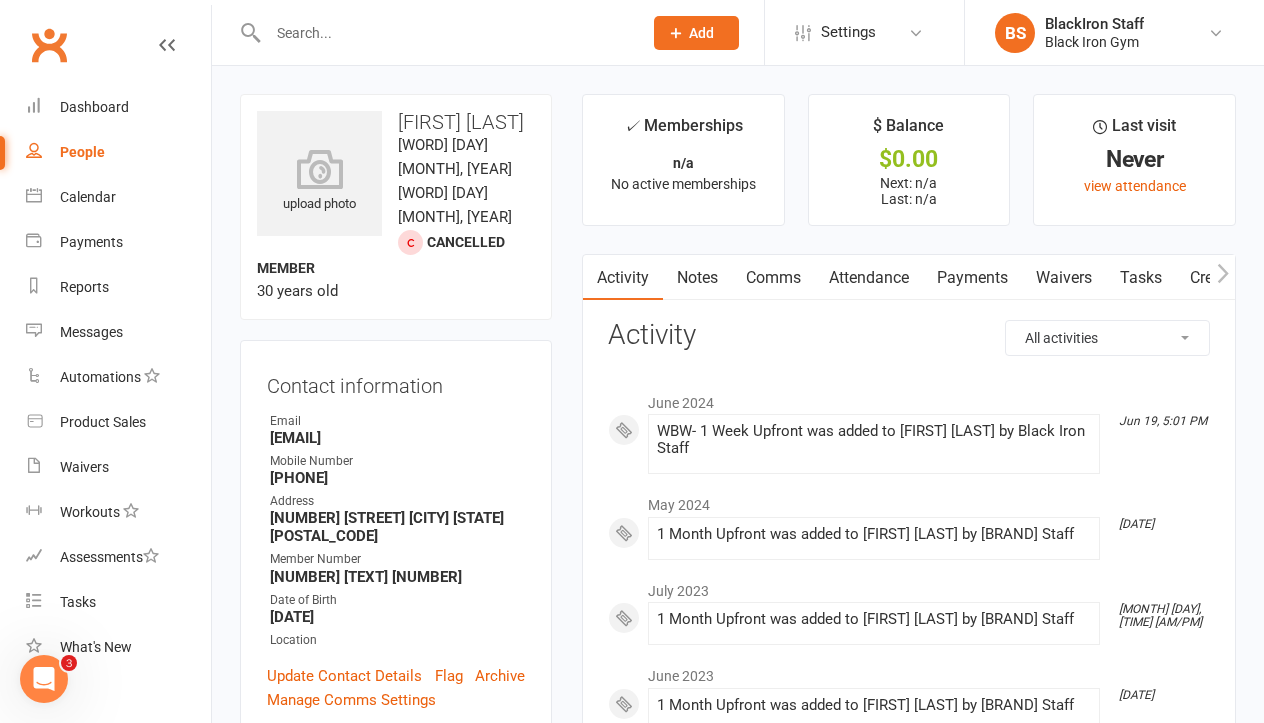 scroll, scrollTop: 0, scrollLeft: 0, axis: both 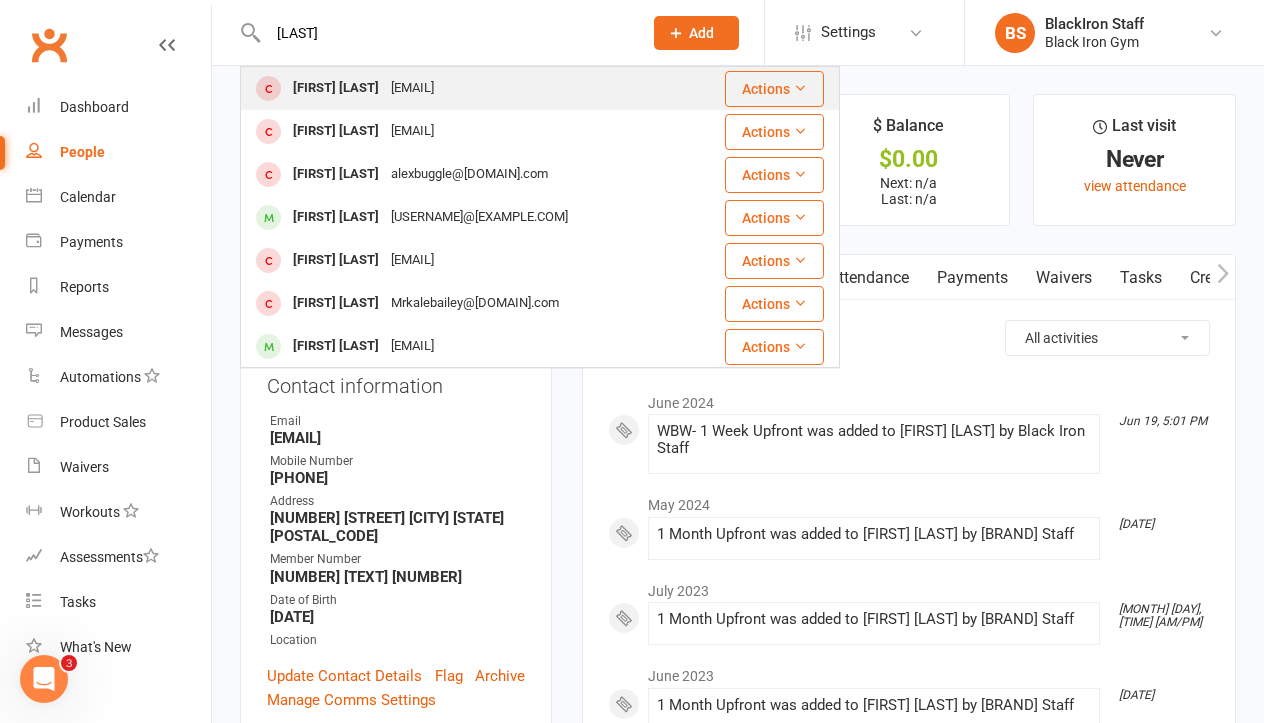 type on "[LAST]" 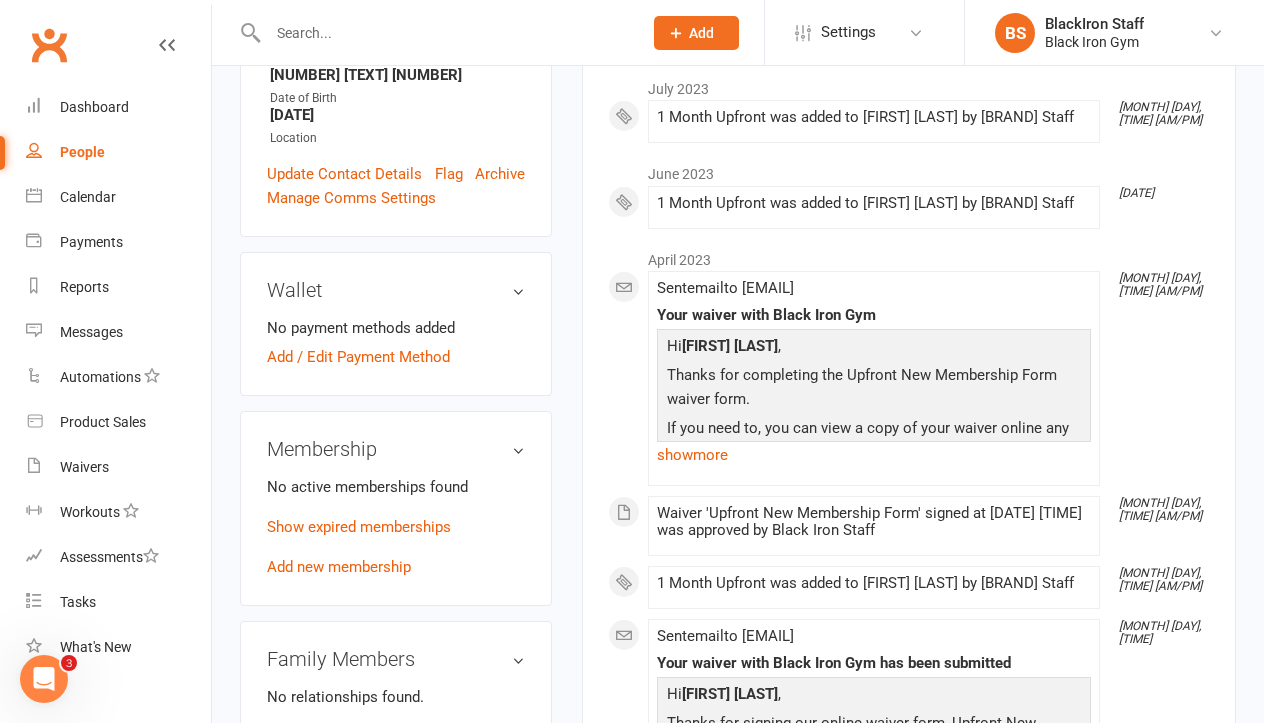 scroll, scrollTop: 514, scrollLeft: 0, axis: vertical 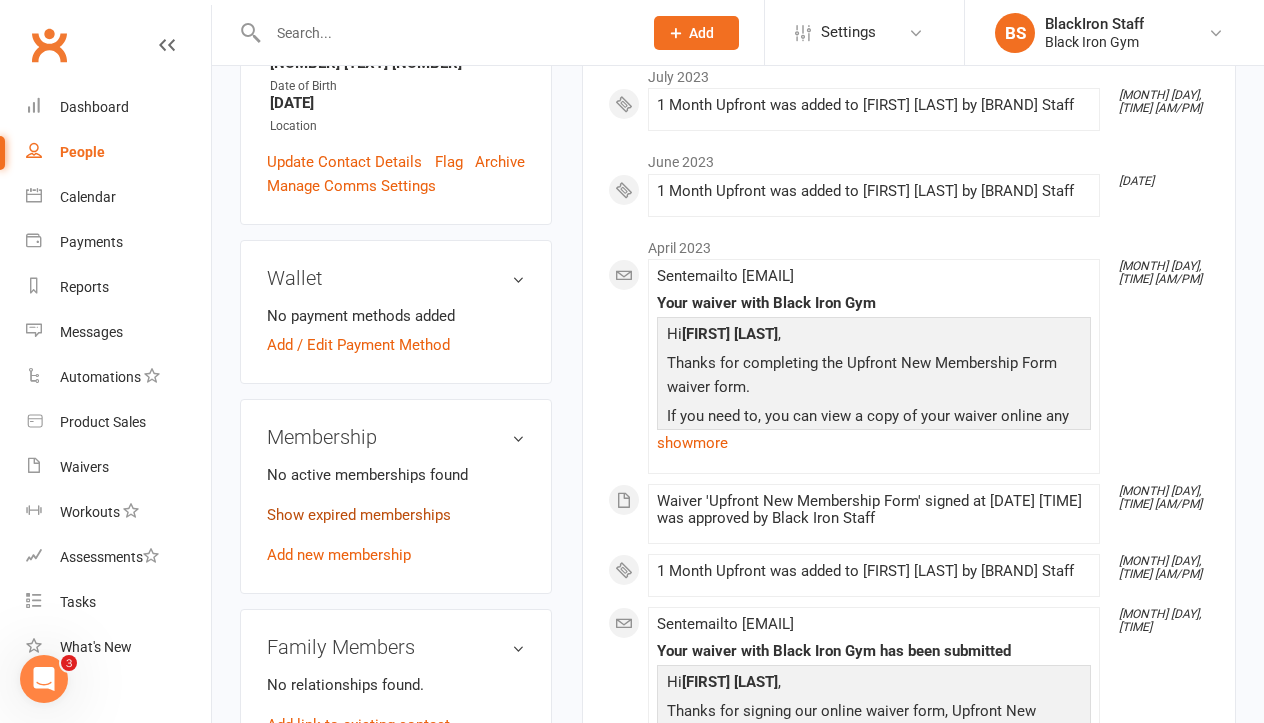 click on "Show expired memberships" at bounding box center (359, 515) 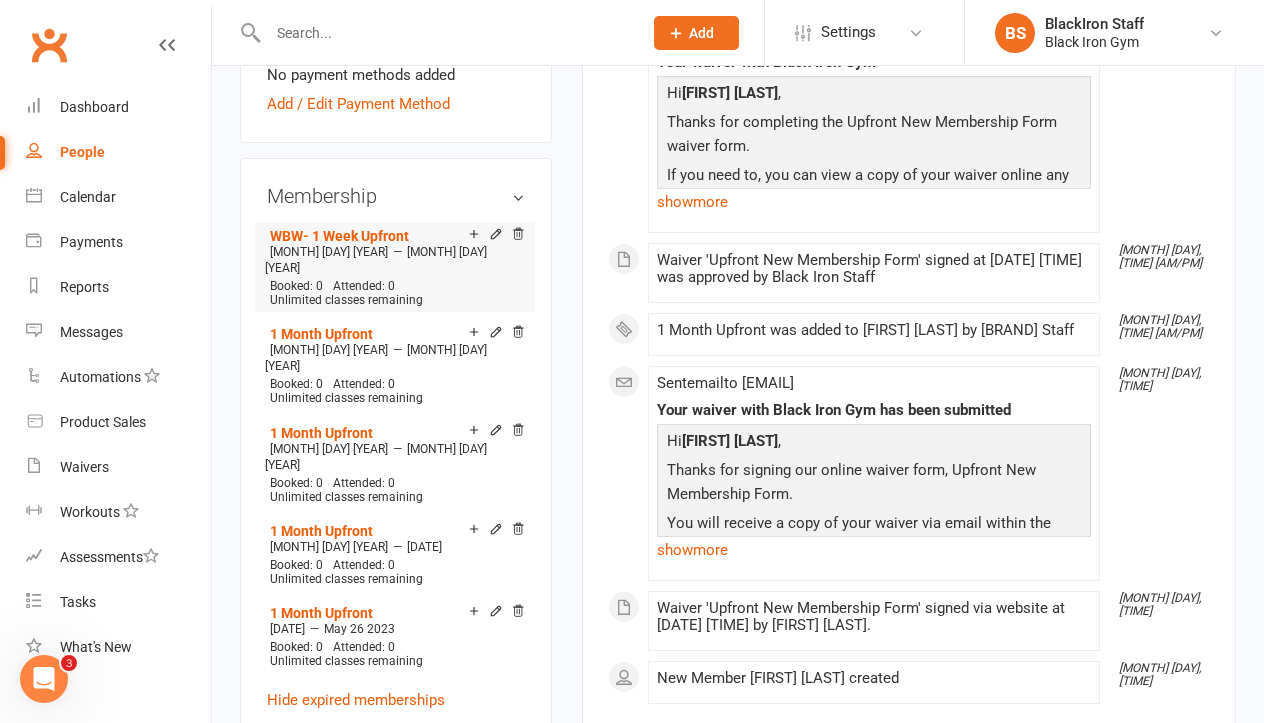 scroll, scrollTop: 798, scrollLeft: 0, axis: vertical 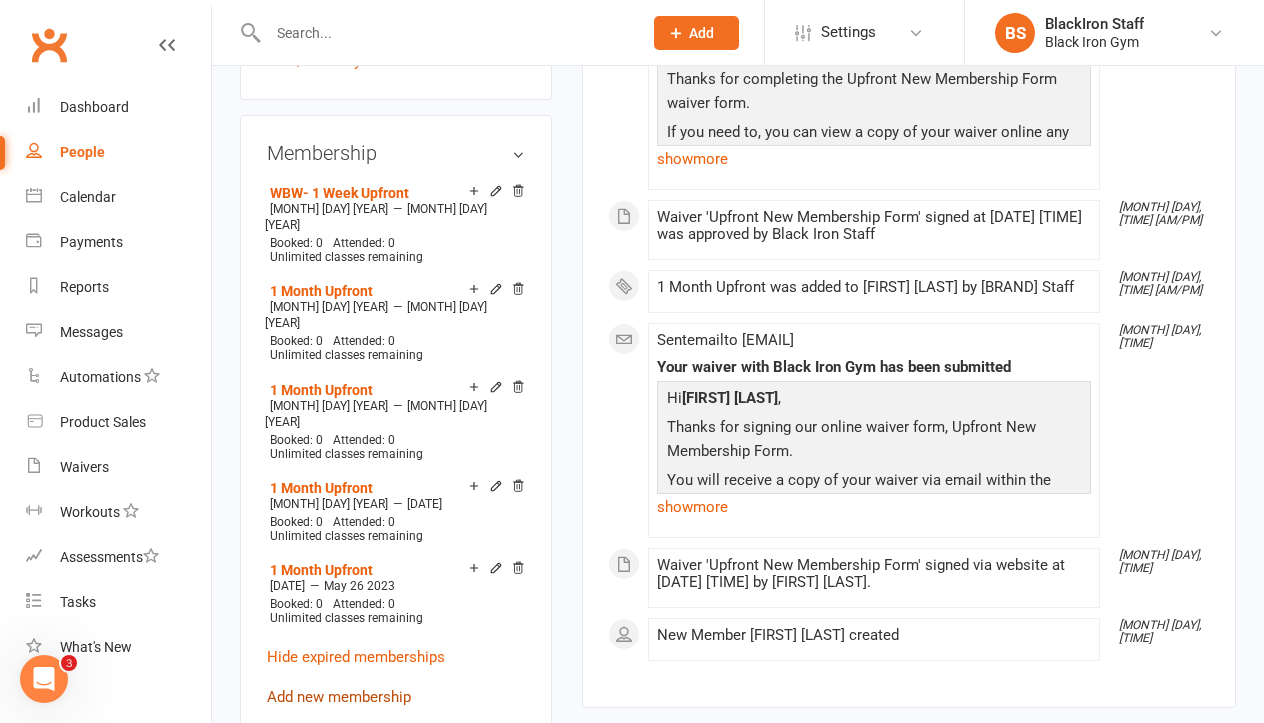 click on "Add new membership" at bounding box center (339, 697) 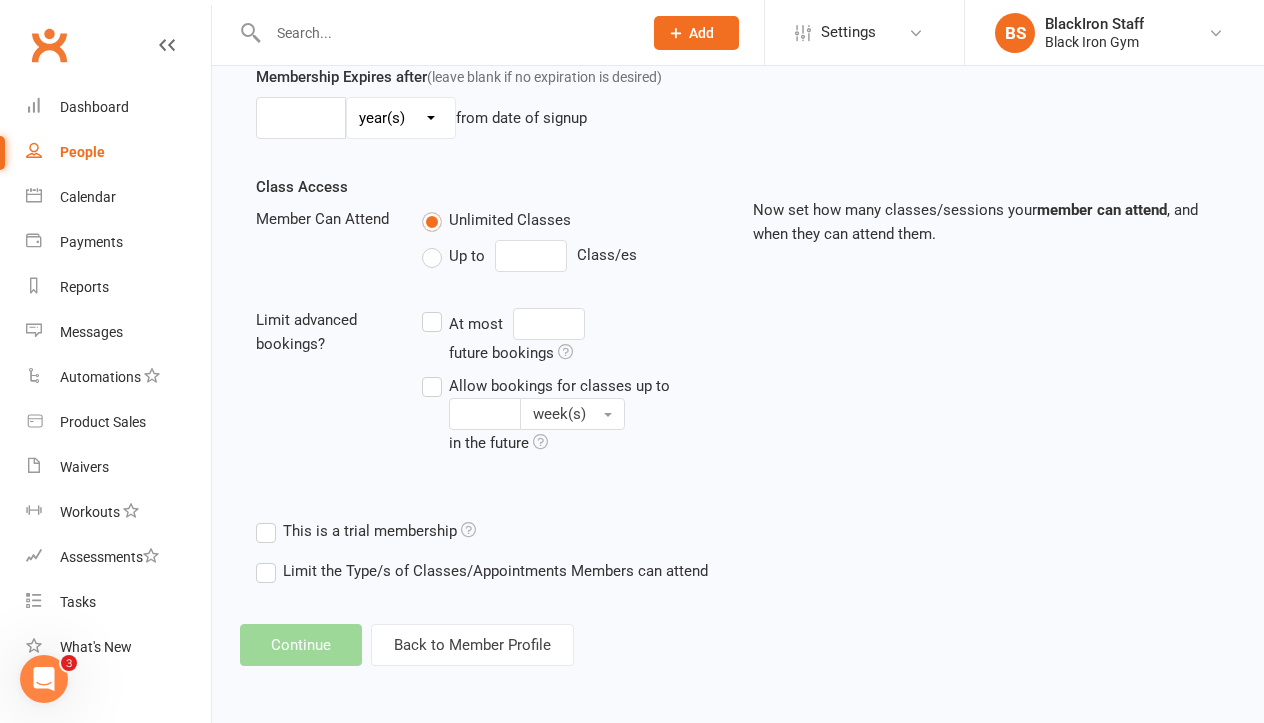 scroll, scrollTop: 0, scrollLeft: 0, axis: both 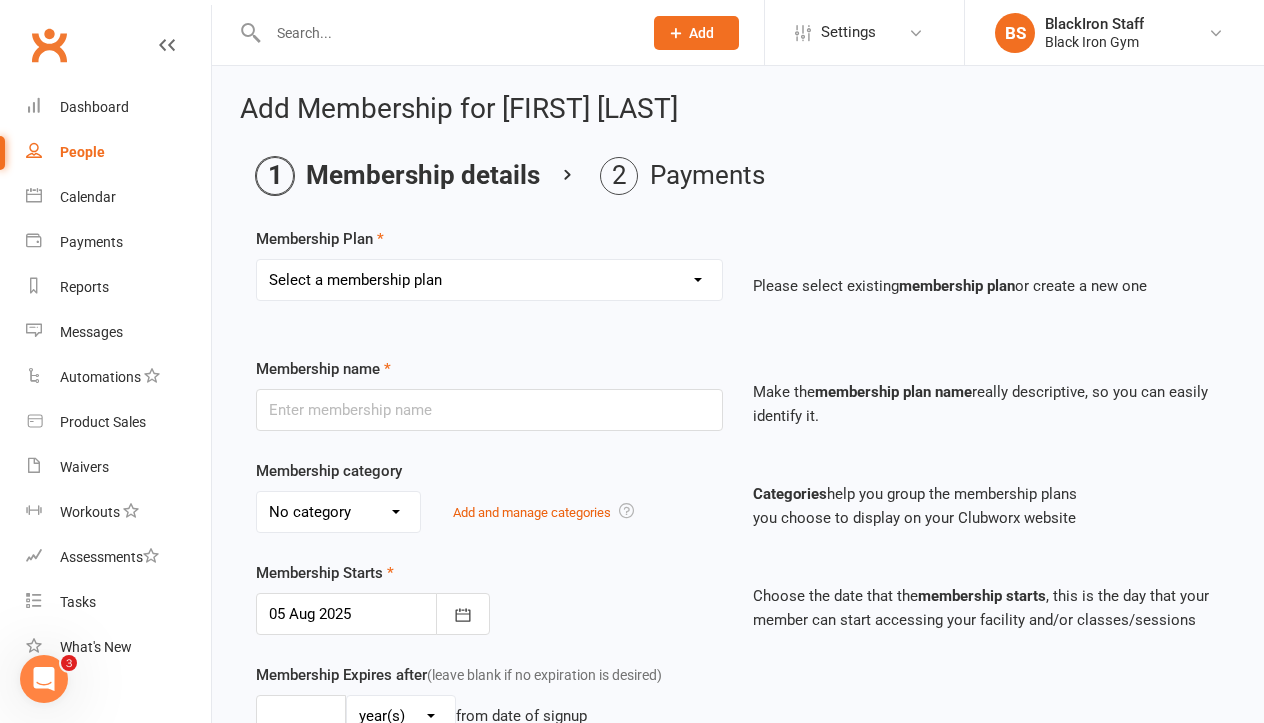 select on "20" 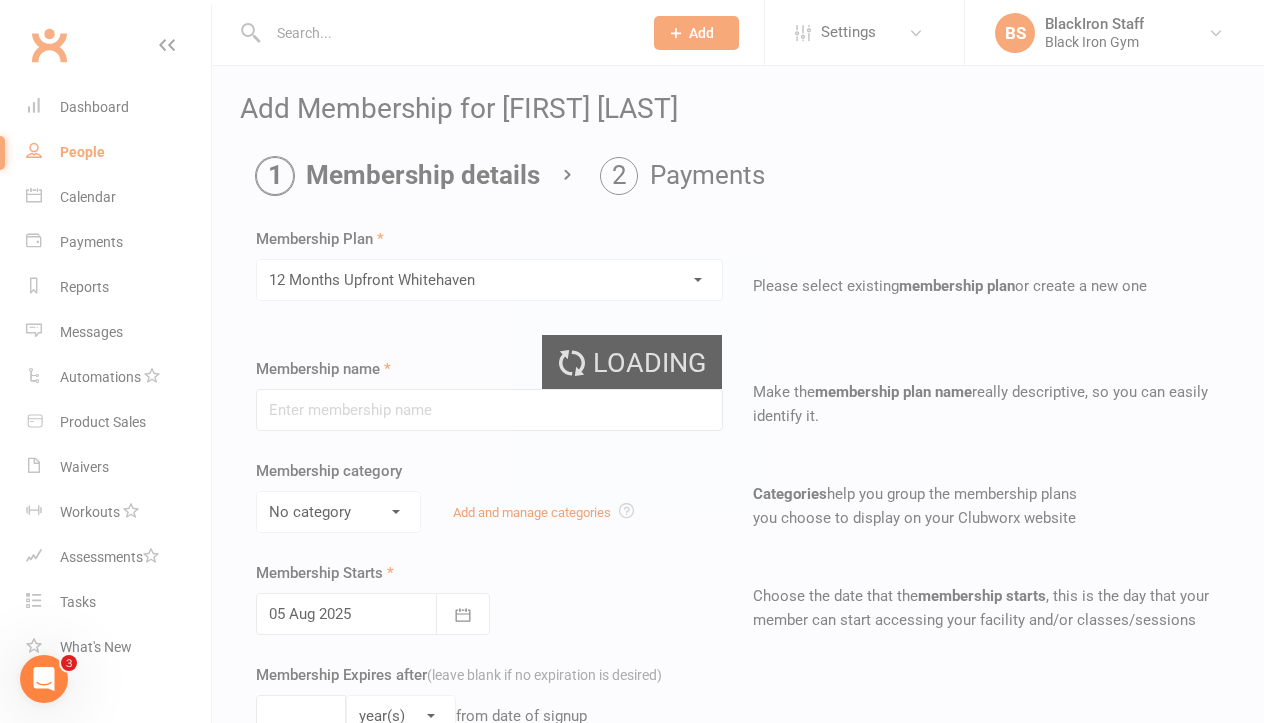 type on "12 Months Upfront Whitehaven" 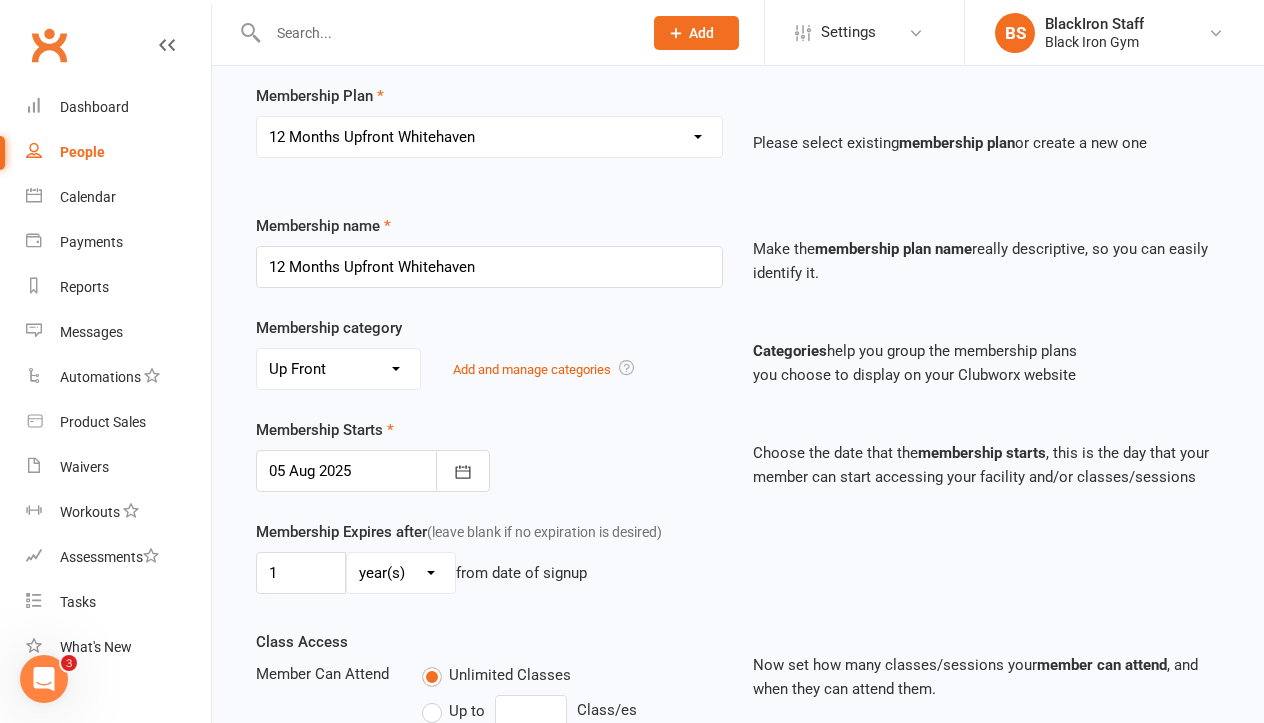 scroll, scrollTop: 177, scrollLeft: 0, axis: vertical 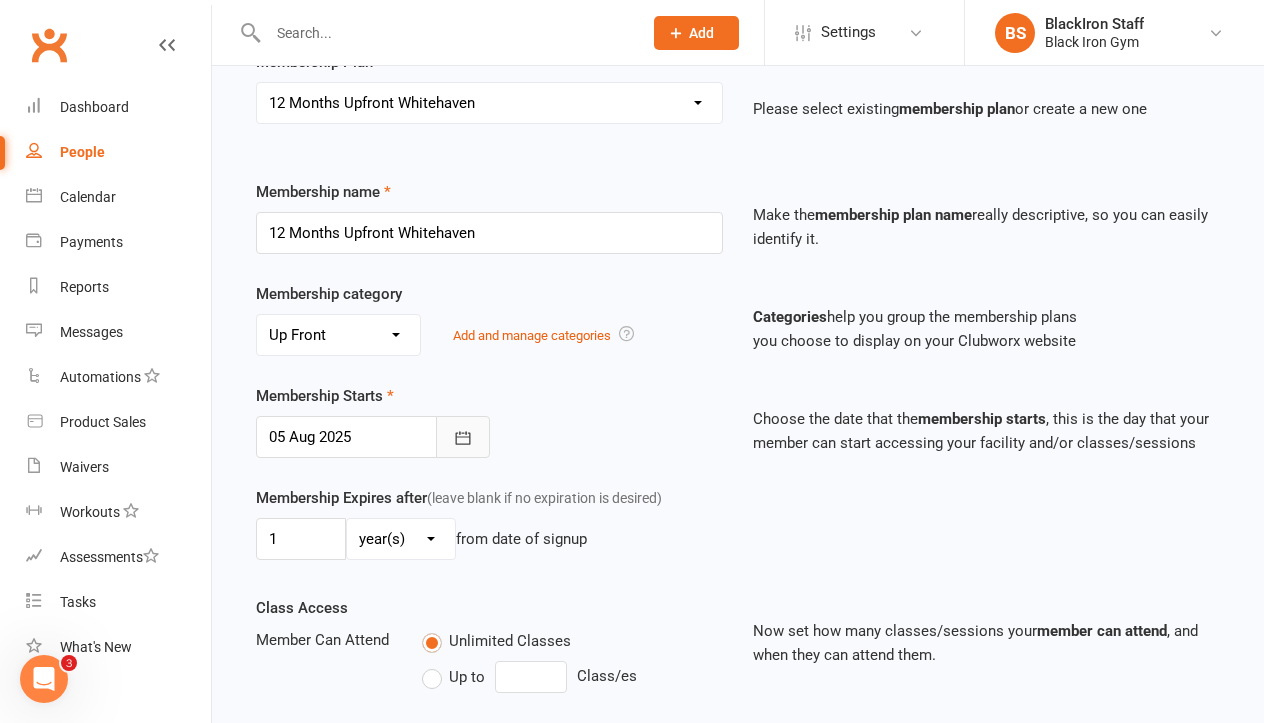 click at bounding box center [463, 437] 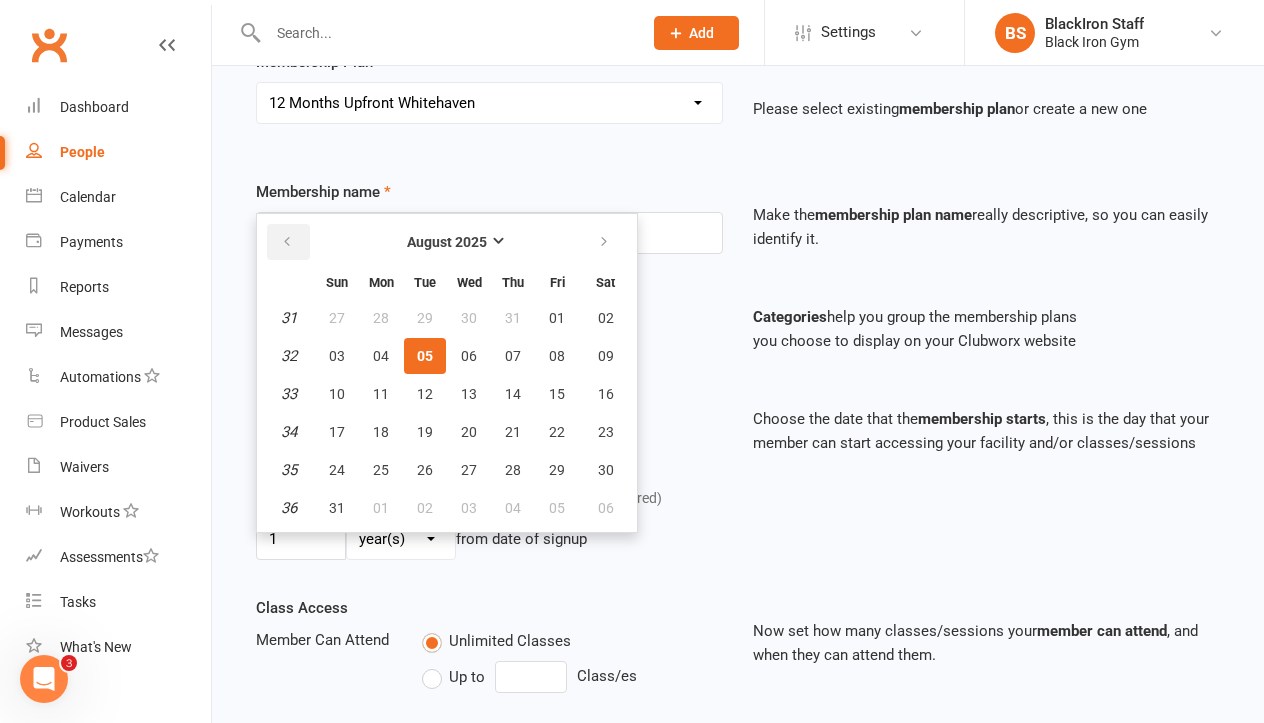 click at bounding box center (287, 242) 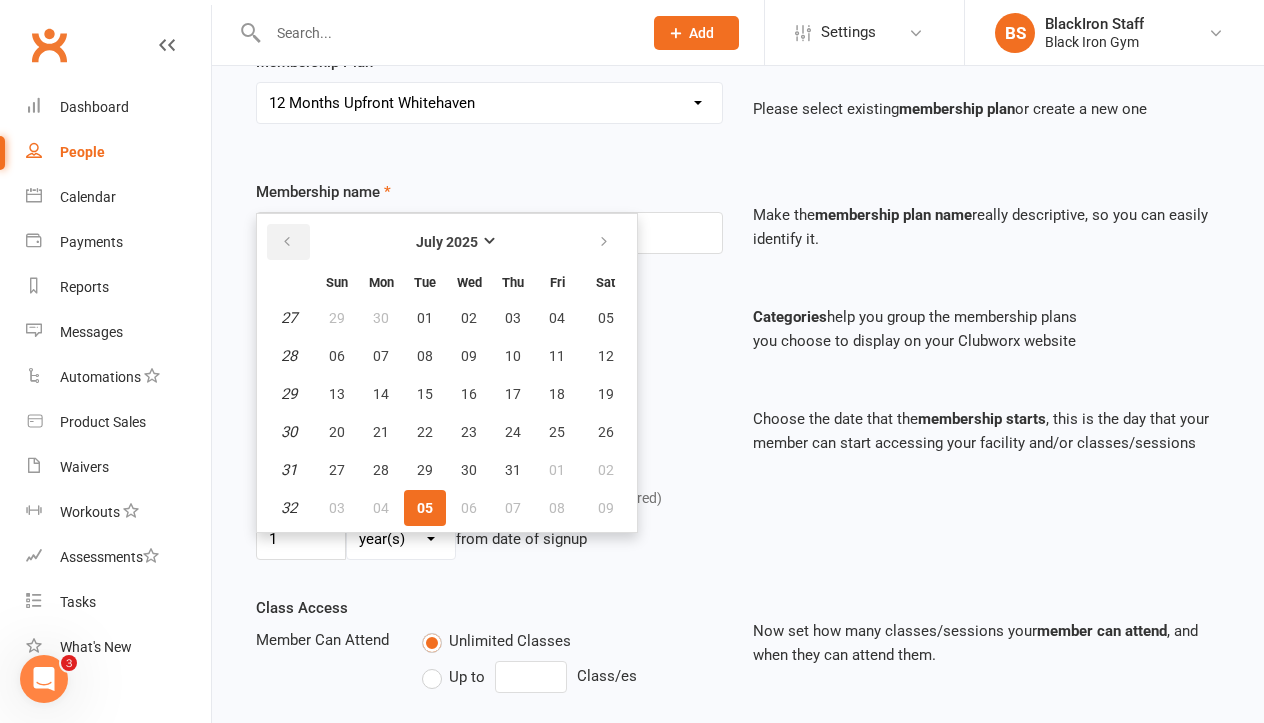 click at bounding box center [287, 242] 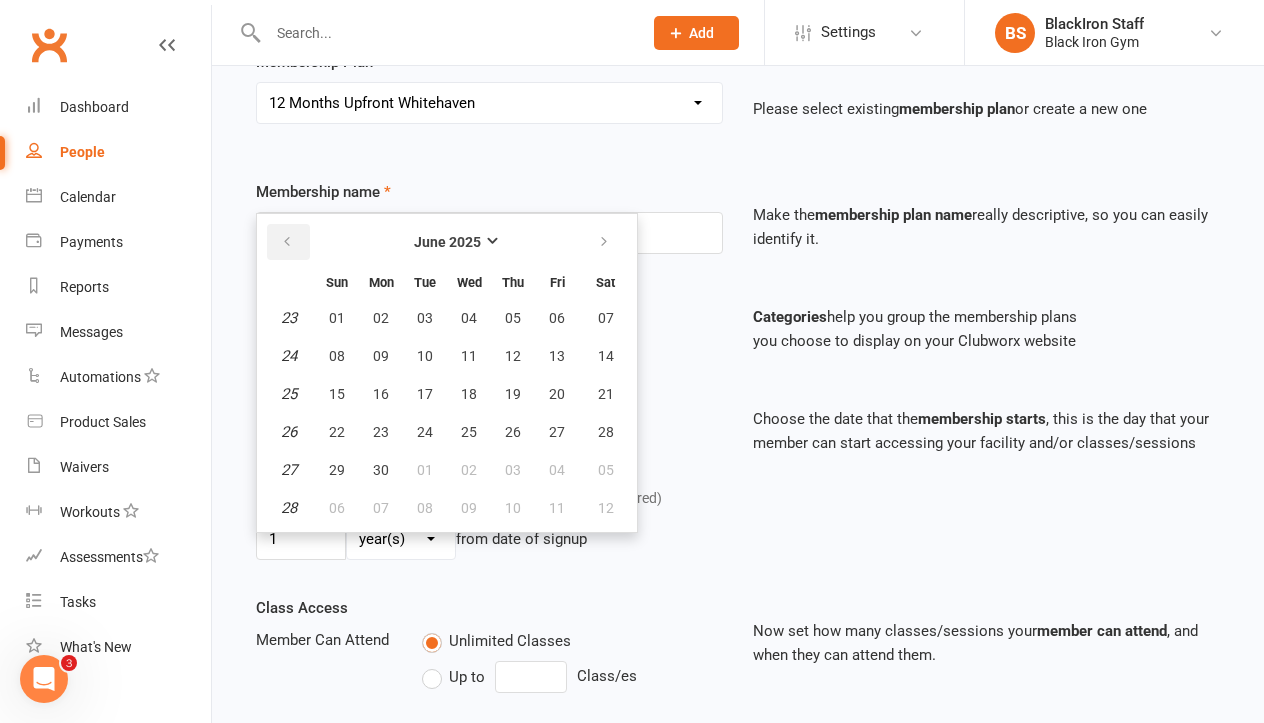 click at bounding box center (287, 242) 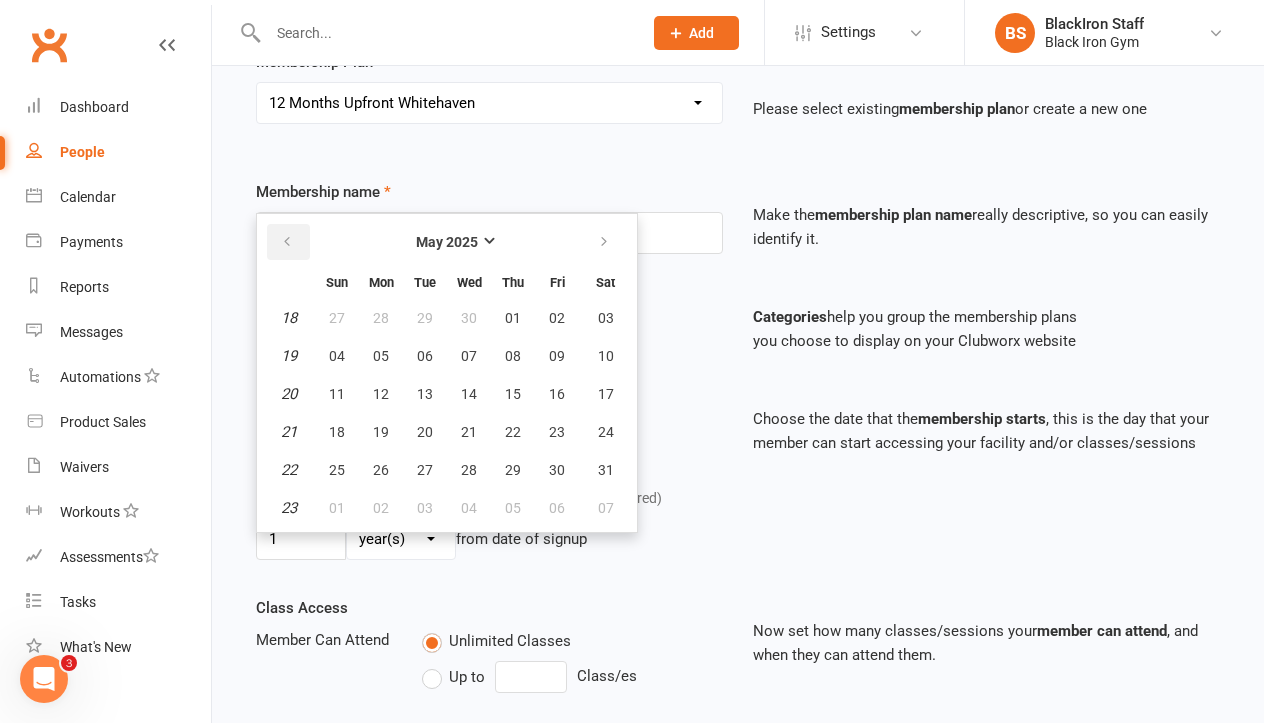 click at bounding box center [287, 242] 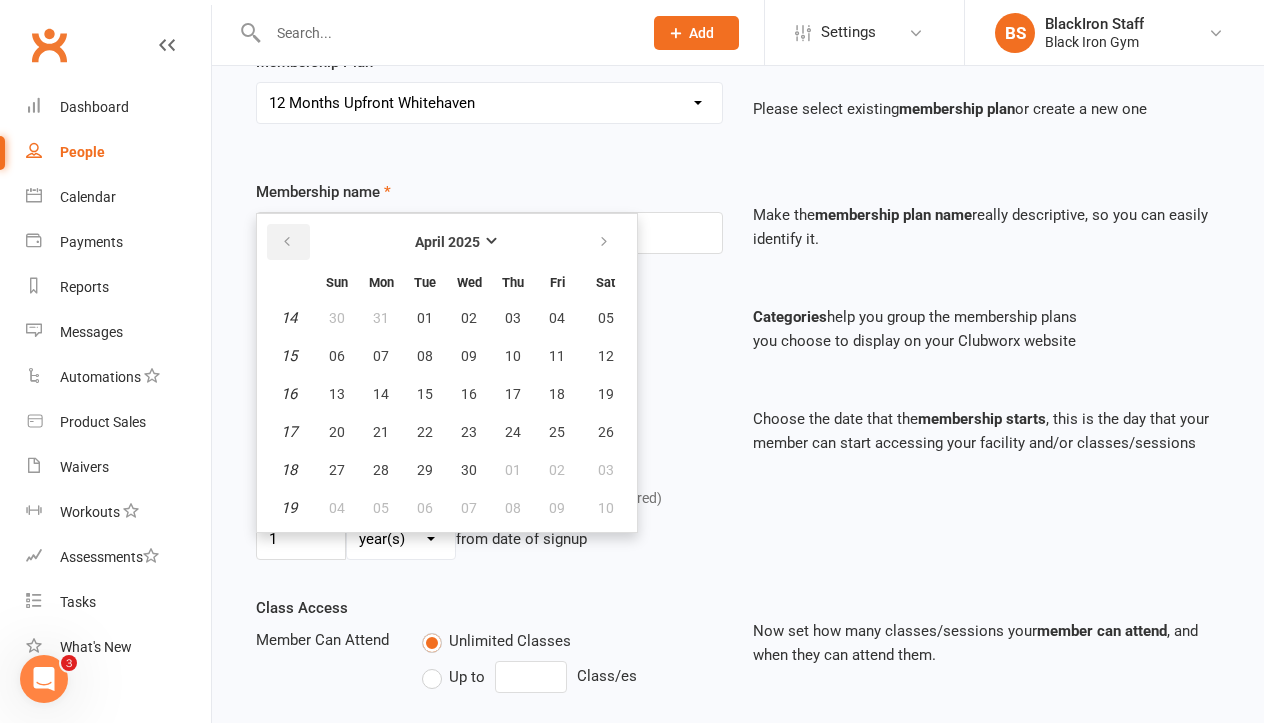 click at bounding box center (287, 242) 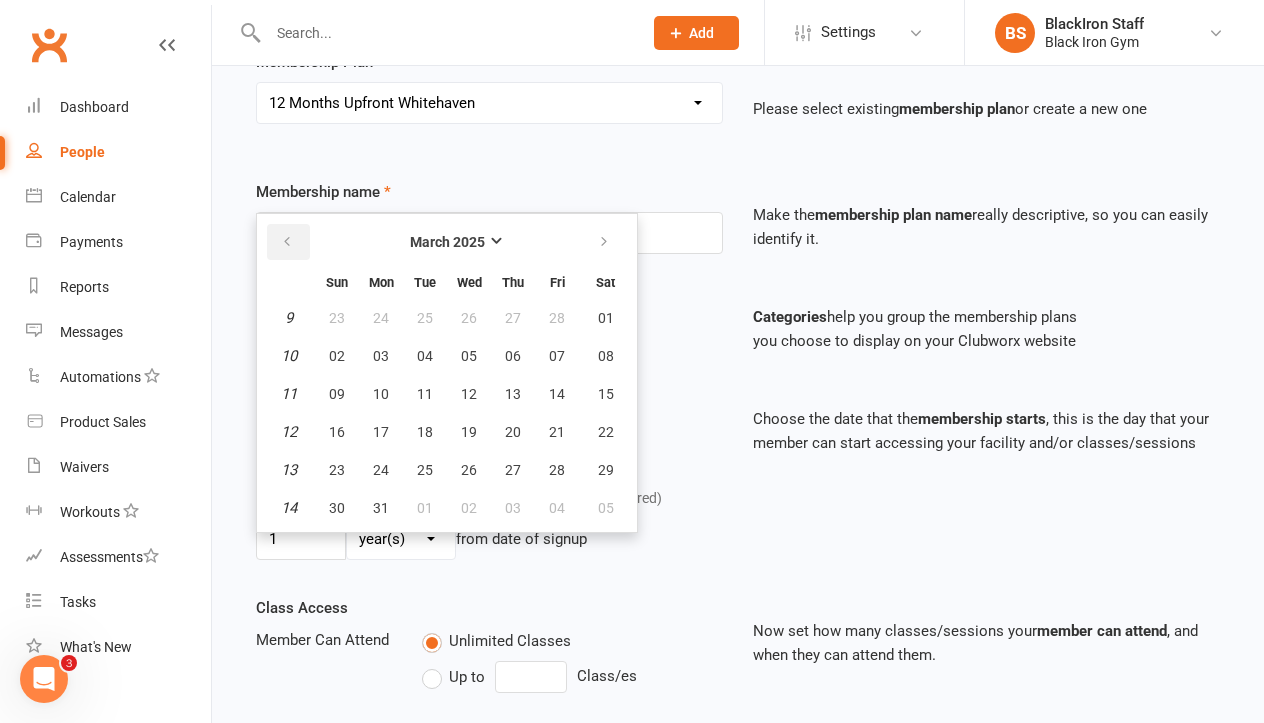 click at bounding box center [287, 242] 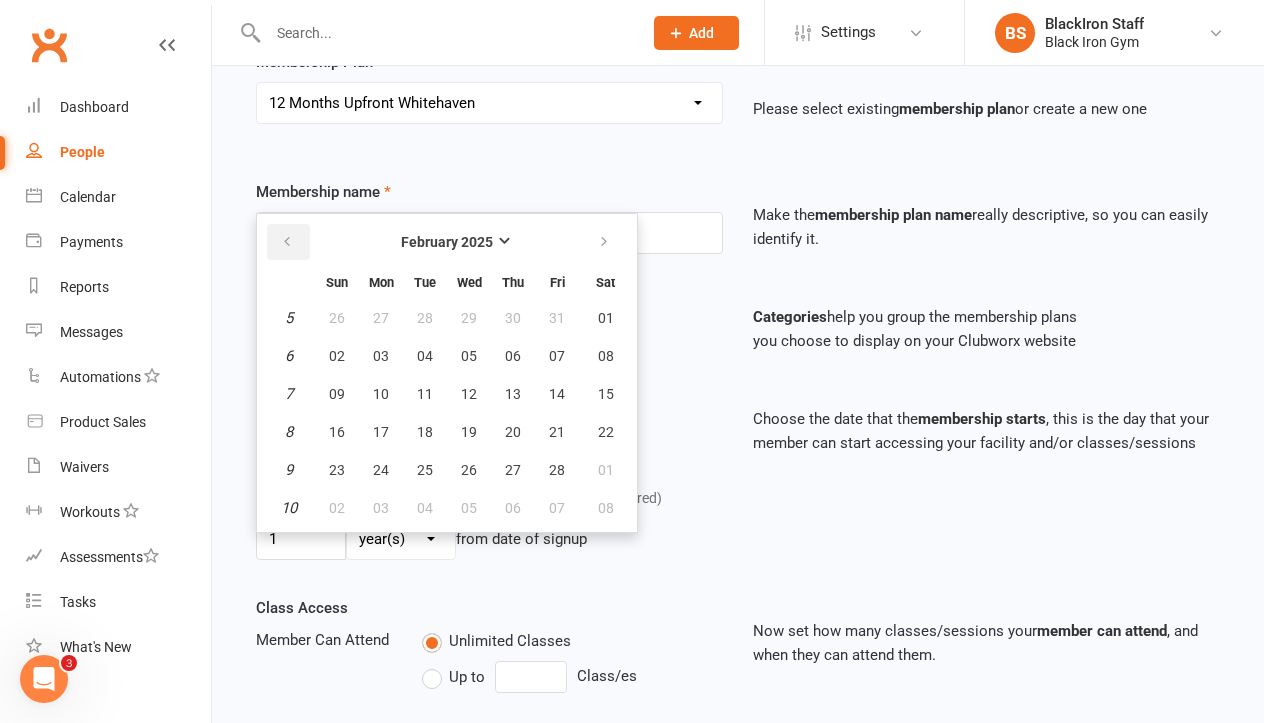 click at bounding box center [287, 242] 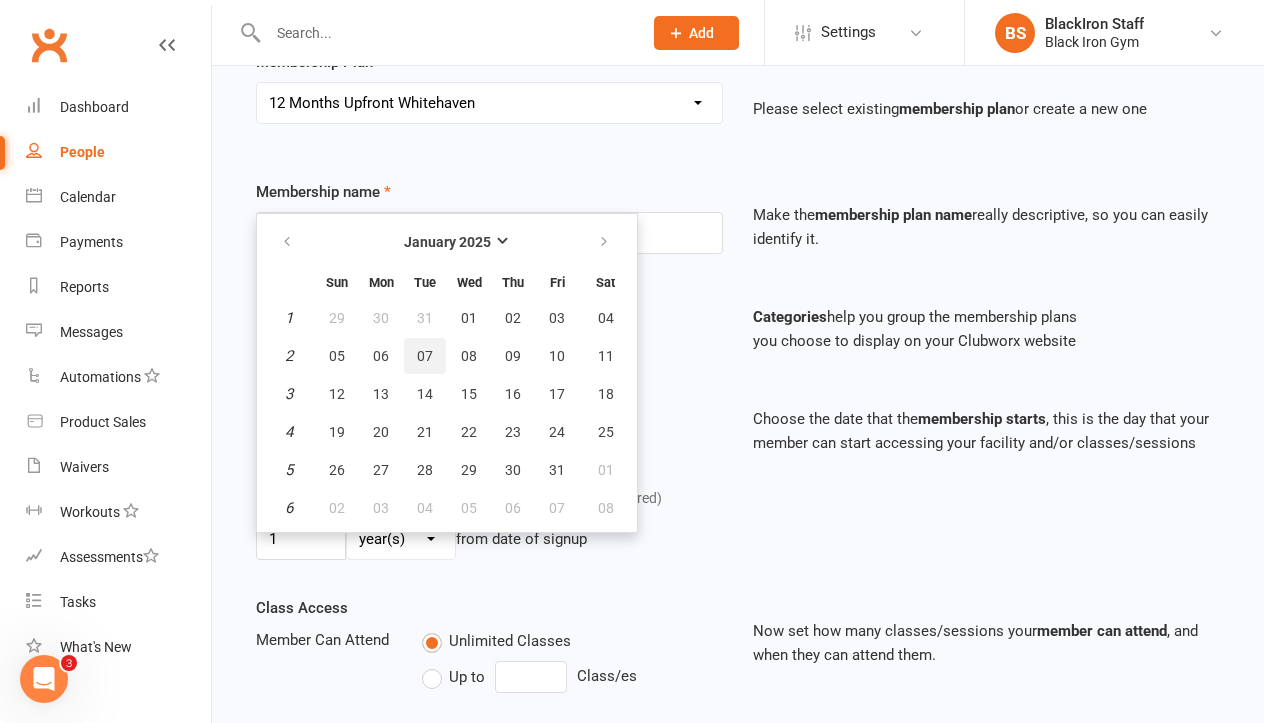 click on "07" at bounding box center [425, 356] 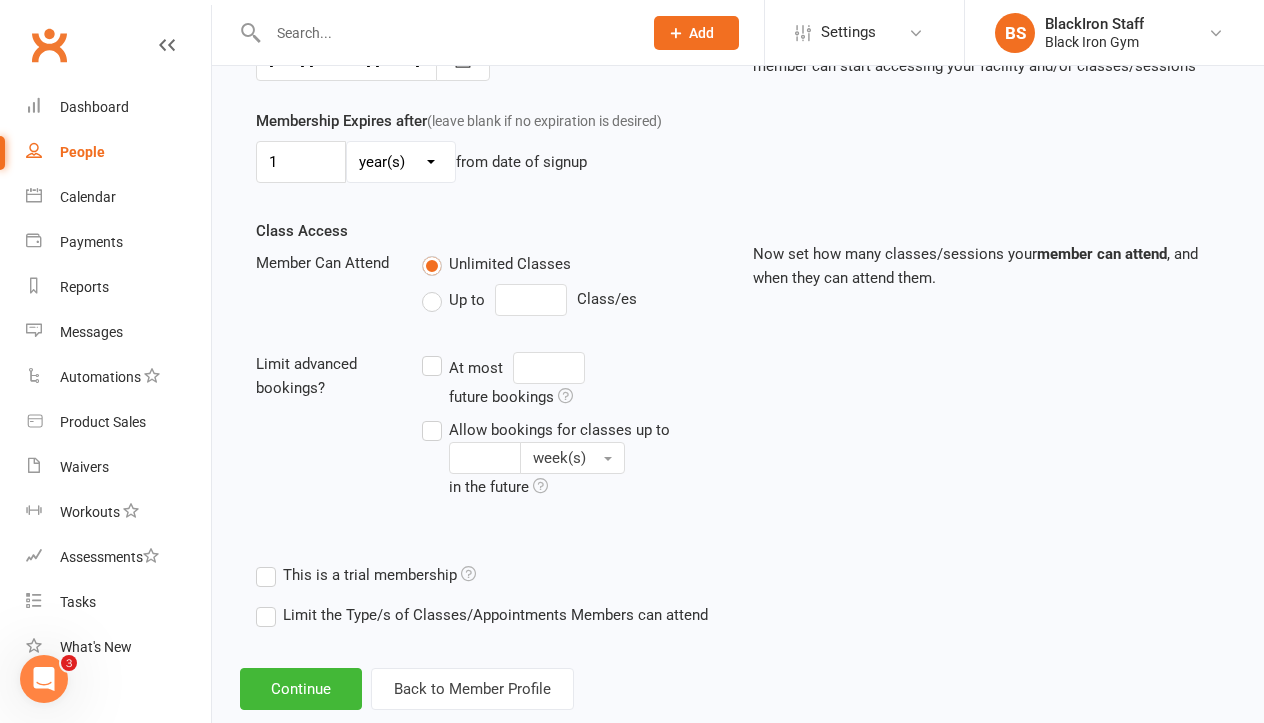 scroll, scrollTop: 584, scrollLeft: 0, axis: vertical 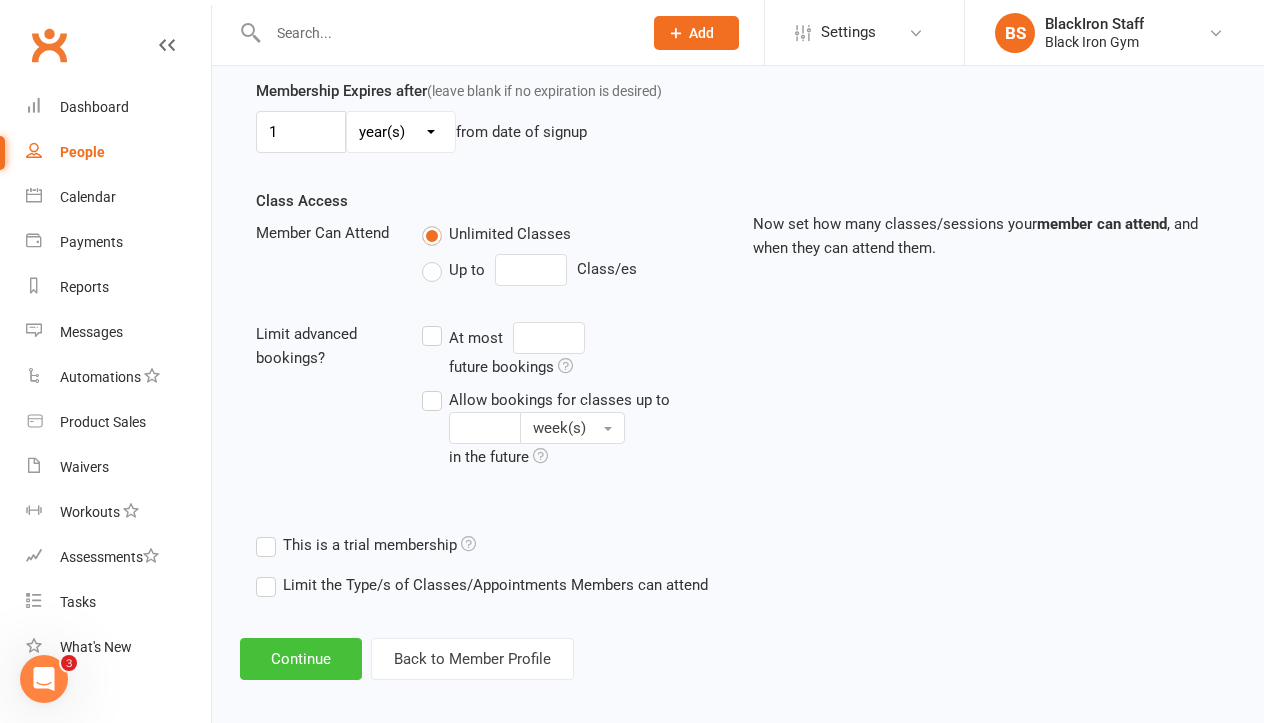 click on "Continue" at bounding box center [301, 659] 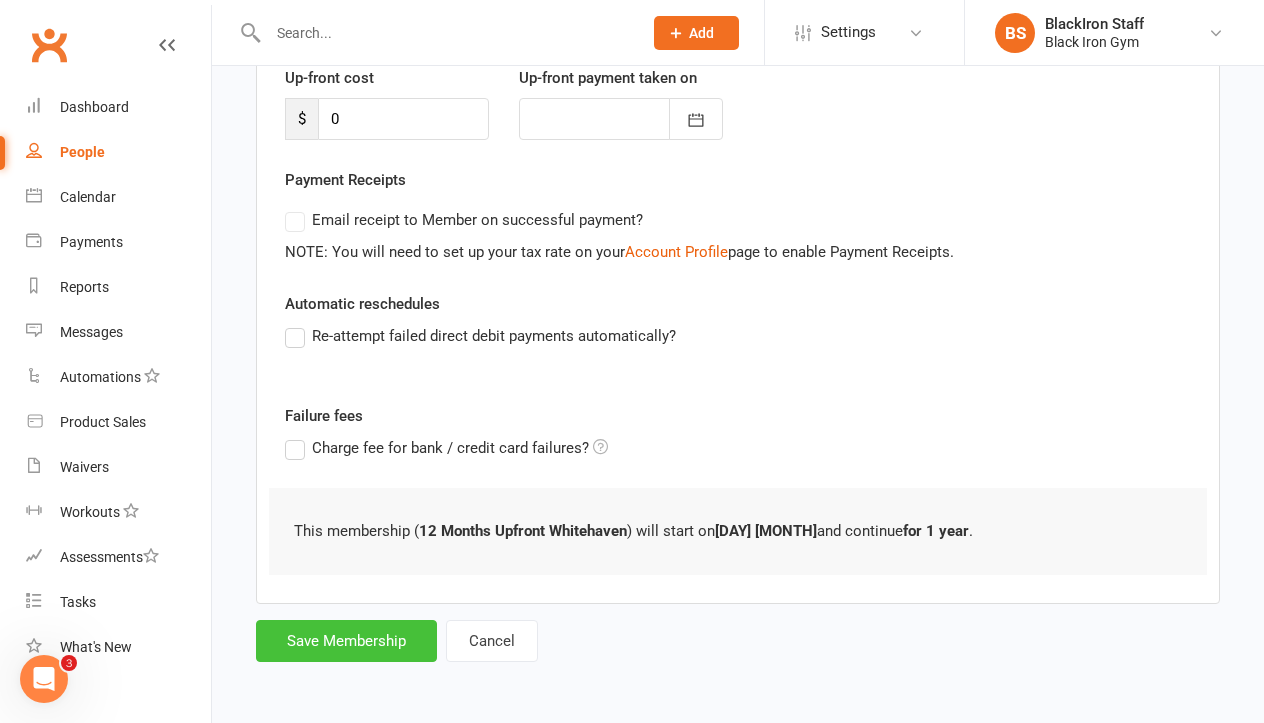 scroll, scrollTop: 302, scrollLeft: 0, axis: vertical 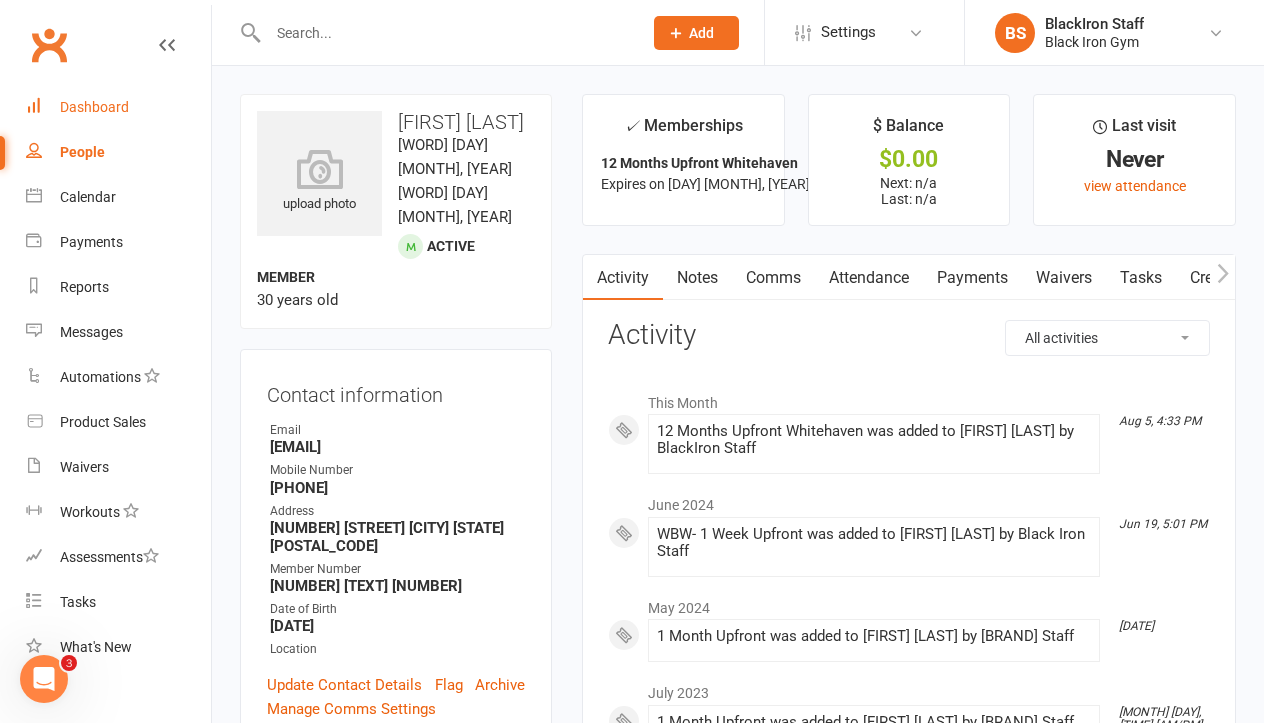 click on "Dashboard" at bounding box center [118, 107] 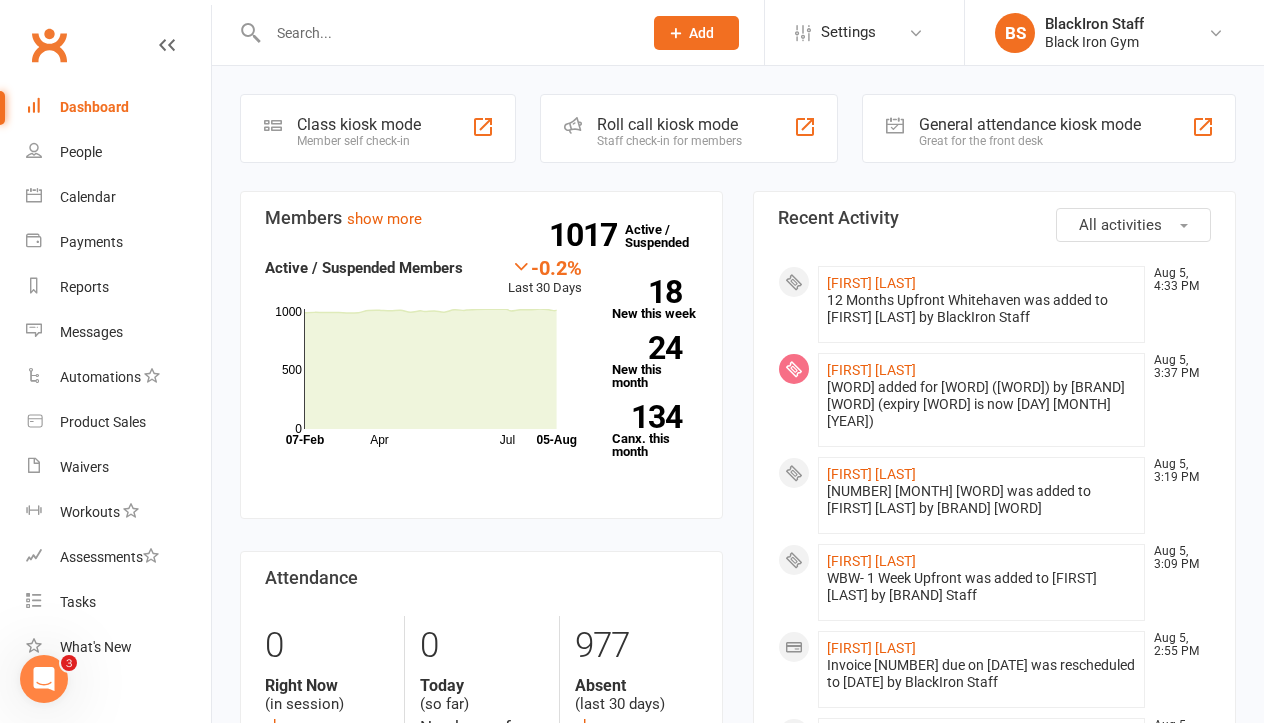 click at bounding box center [445, 33] 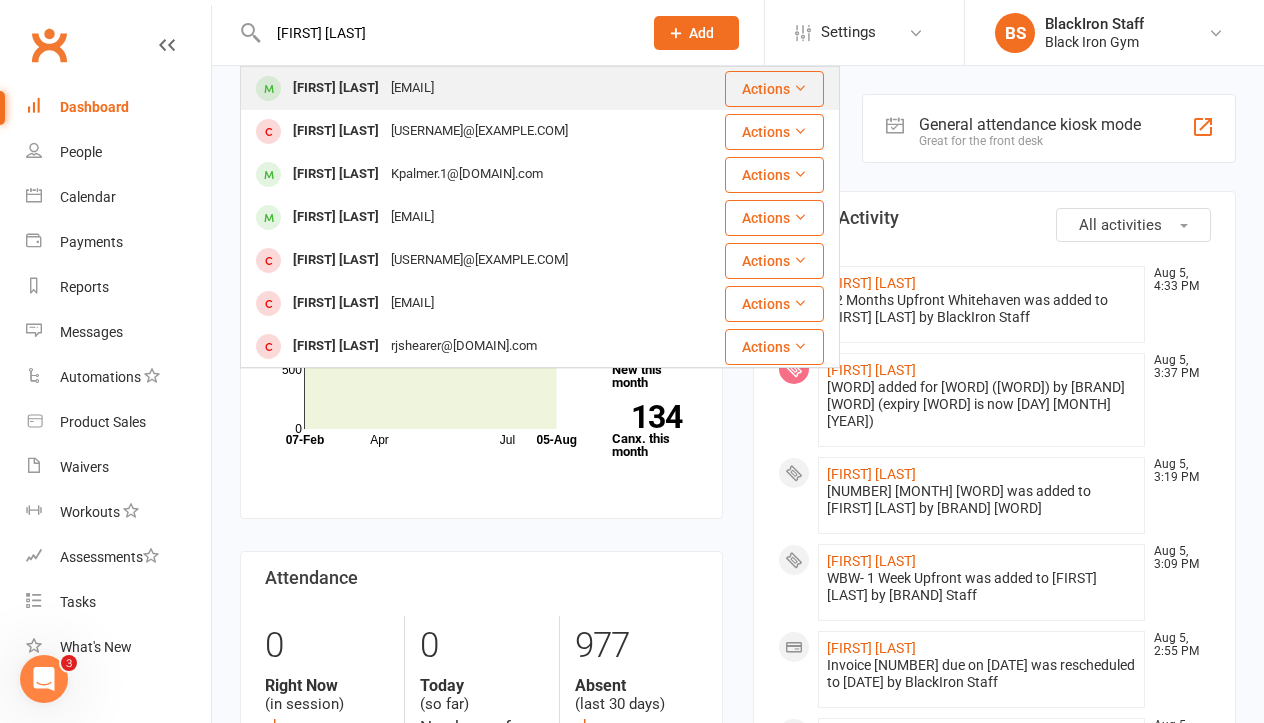 type on "[FIRST] [LAST]" 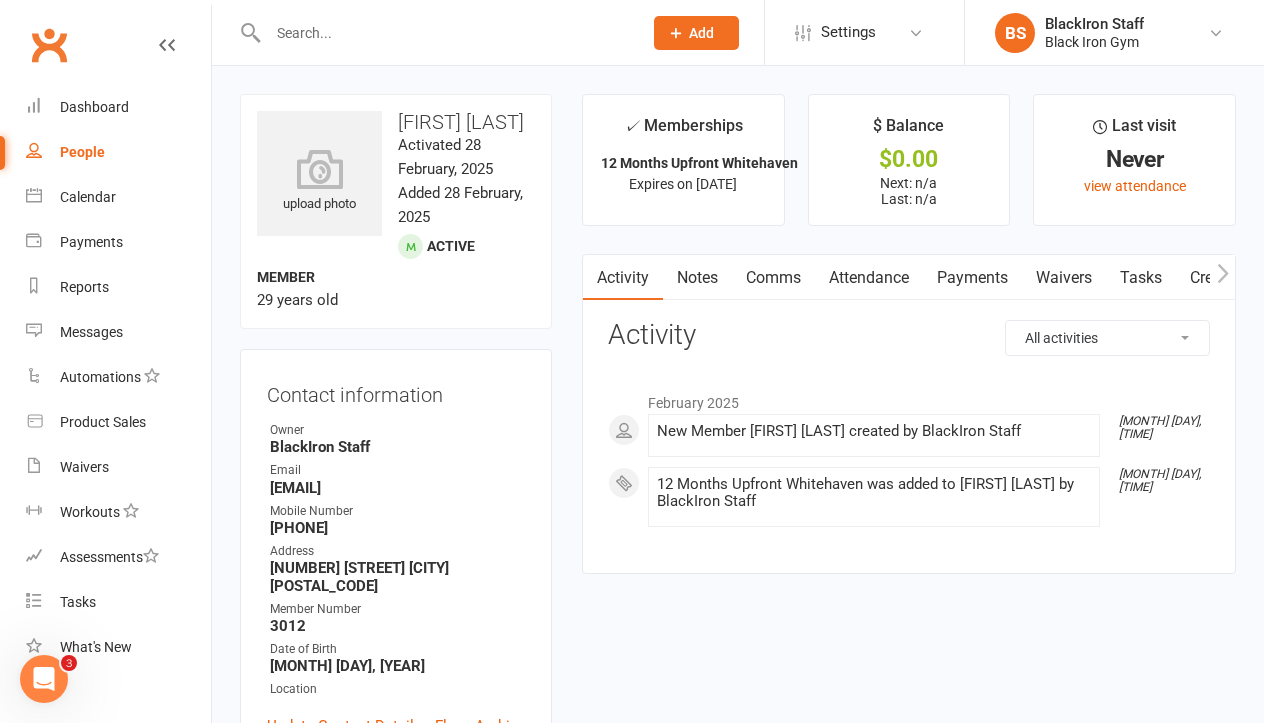 scroll, scrollTop: 0, scrollLeft: 0, axis: both 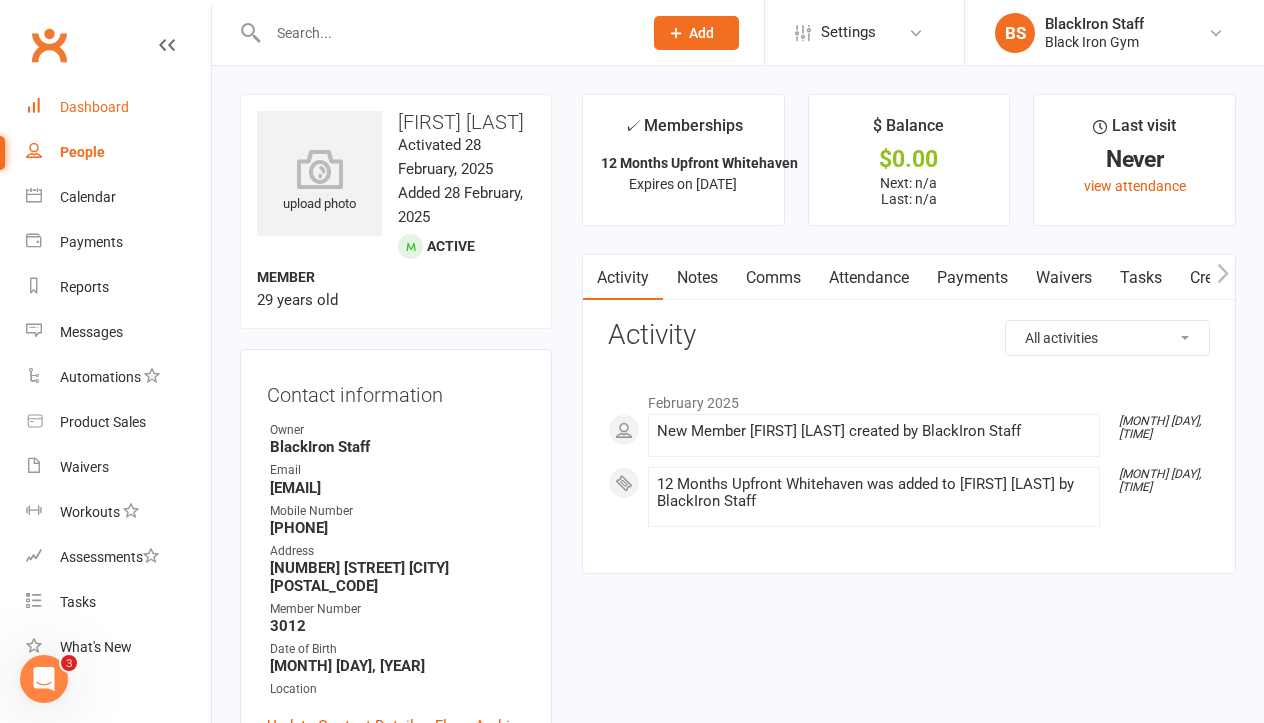 click on "Dashboard" at bounding box center (118, 107) 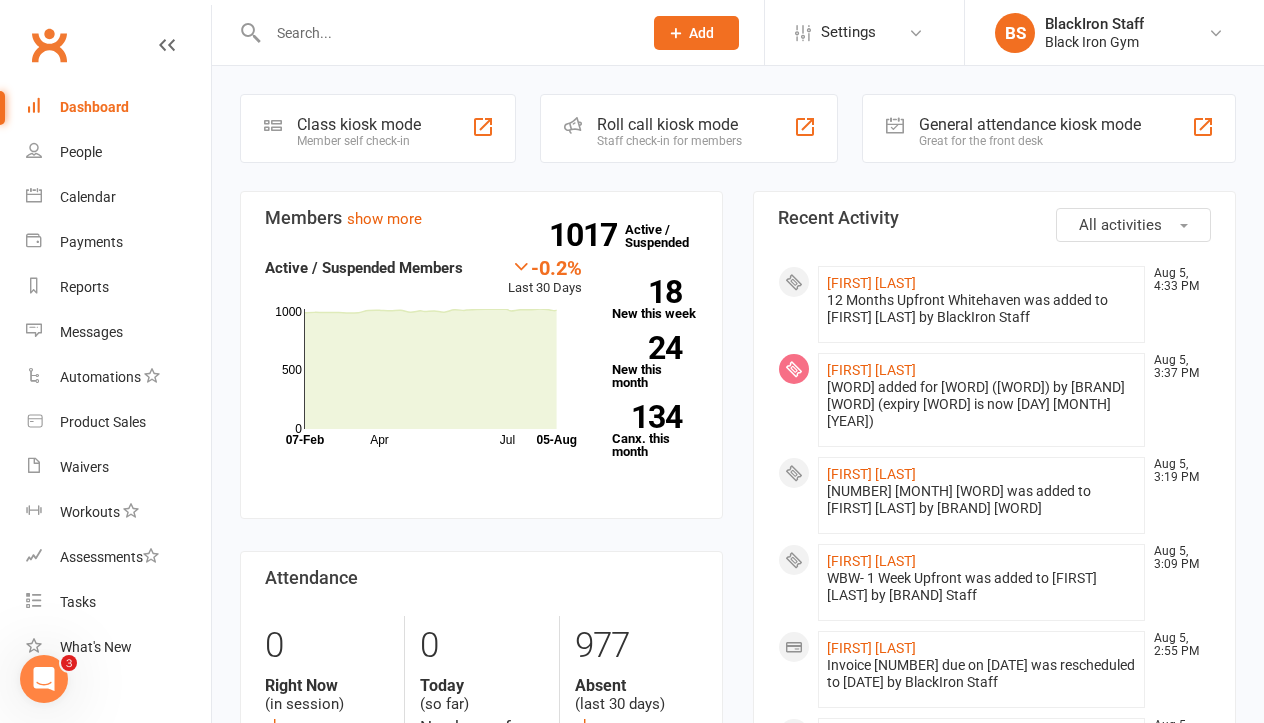 click at bounding box center [445, 33] 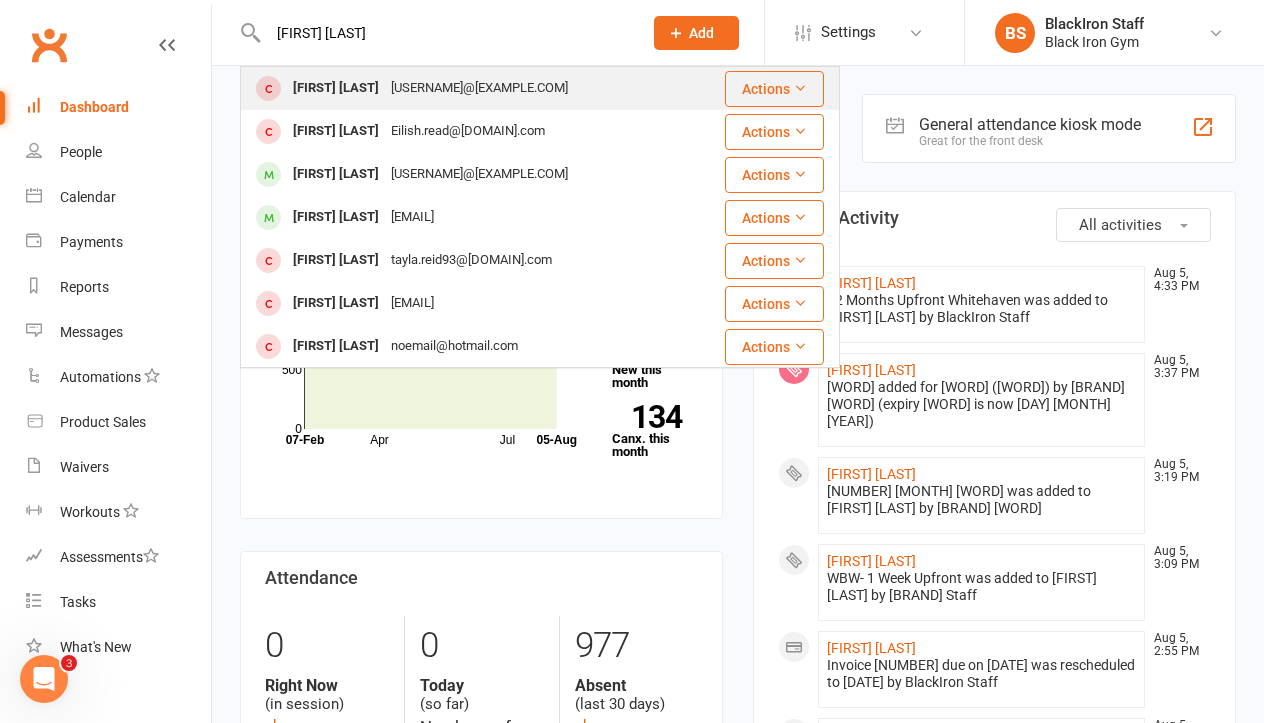 type on "[FIRST] [LAST]" 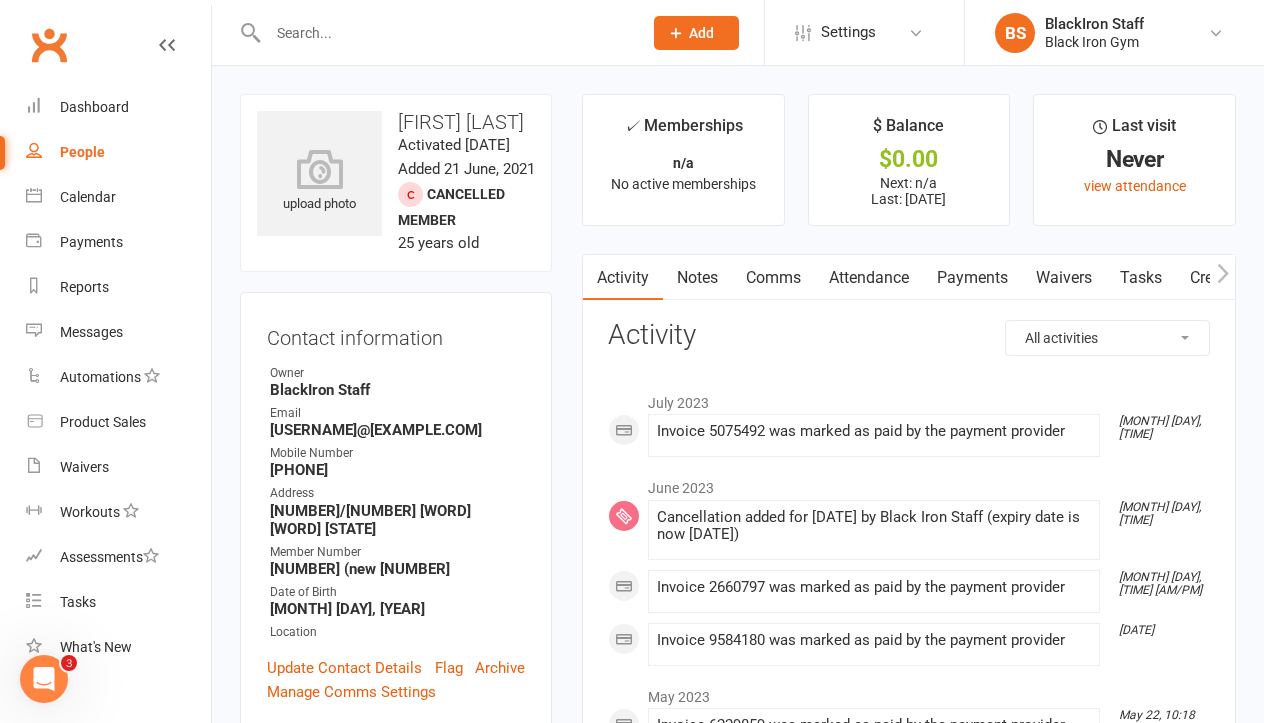 scroll, scrollTop: 0, scrollLeft: 0, axis: both 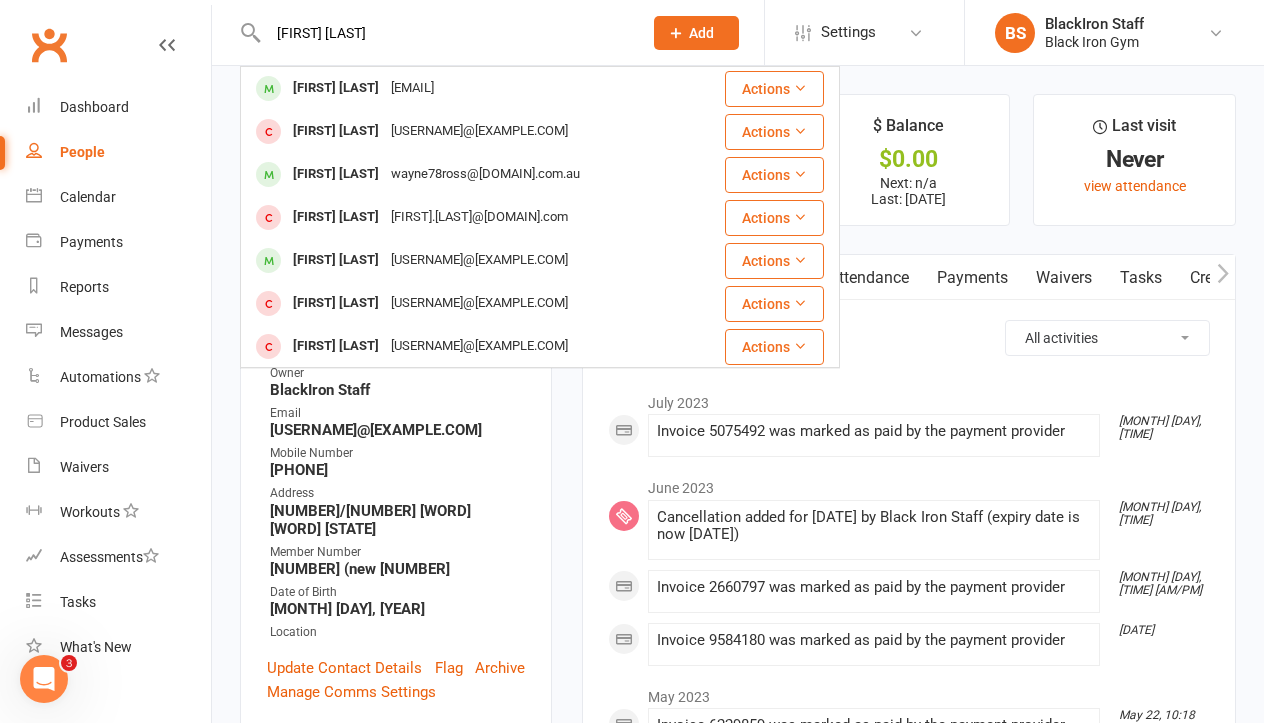 drag, startPoint x: 450, startPoint y: 43, endPoint x: 226, endPoint y: 24, distance: 224.80435 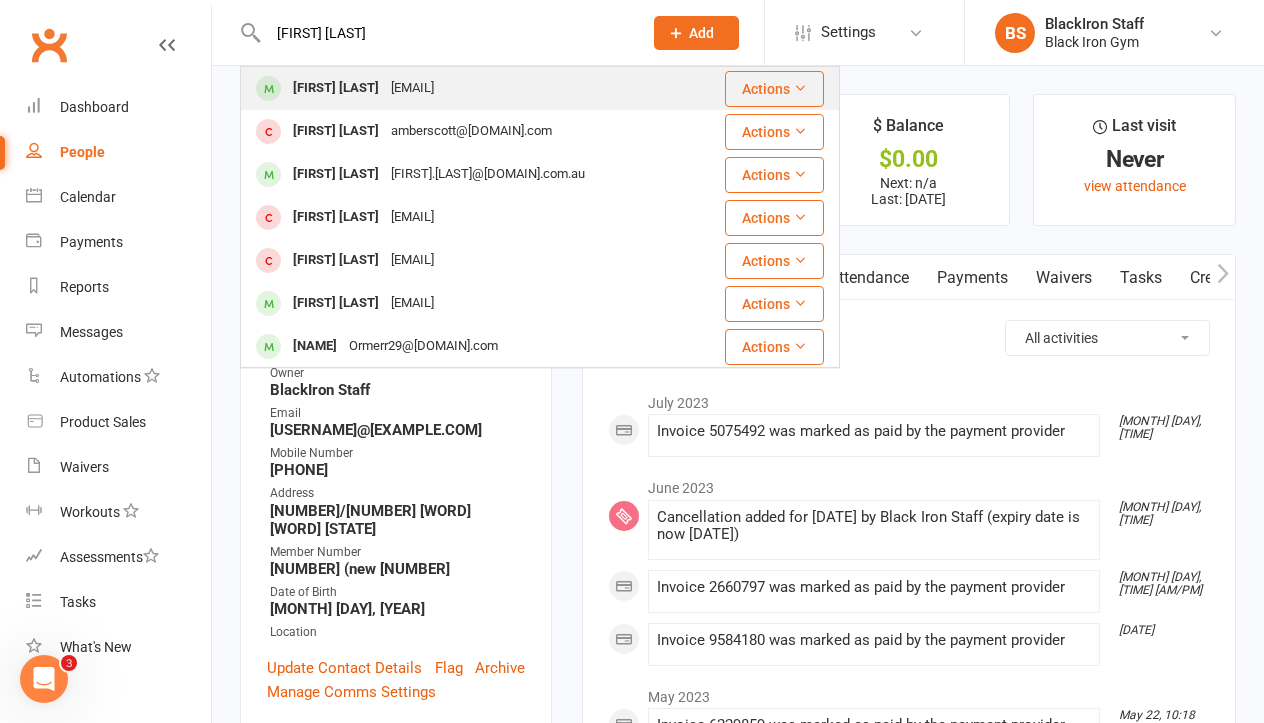 type on "[FIRST] [LAST]" 